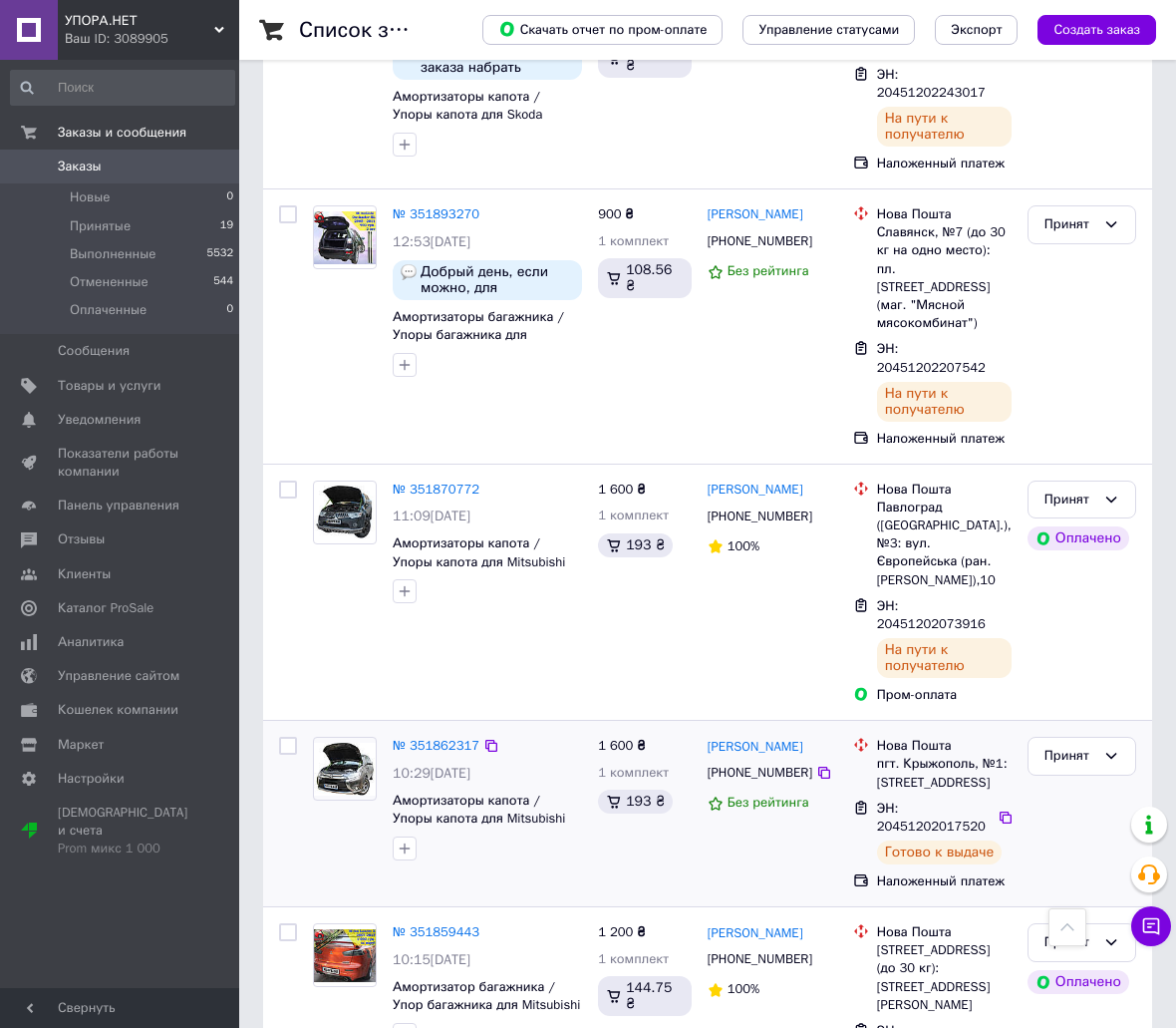 scroll, scrollTop: 1550, scrollLeft: 0, axis: vertical 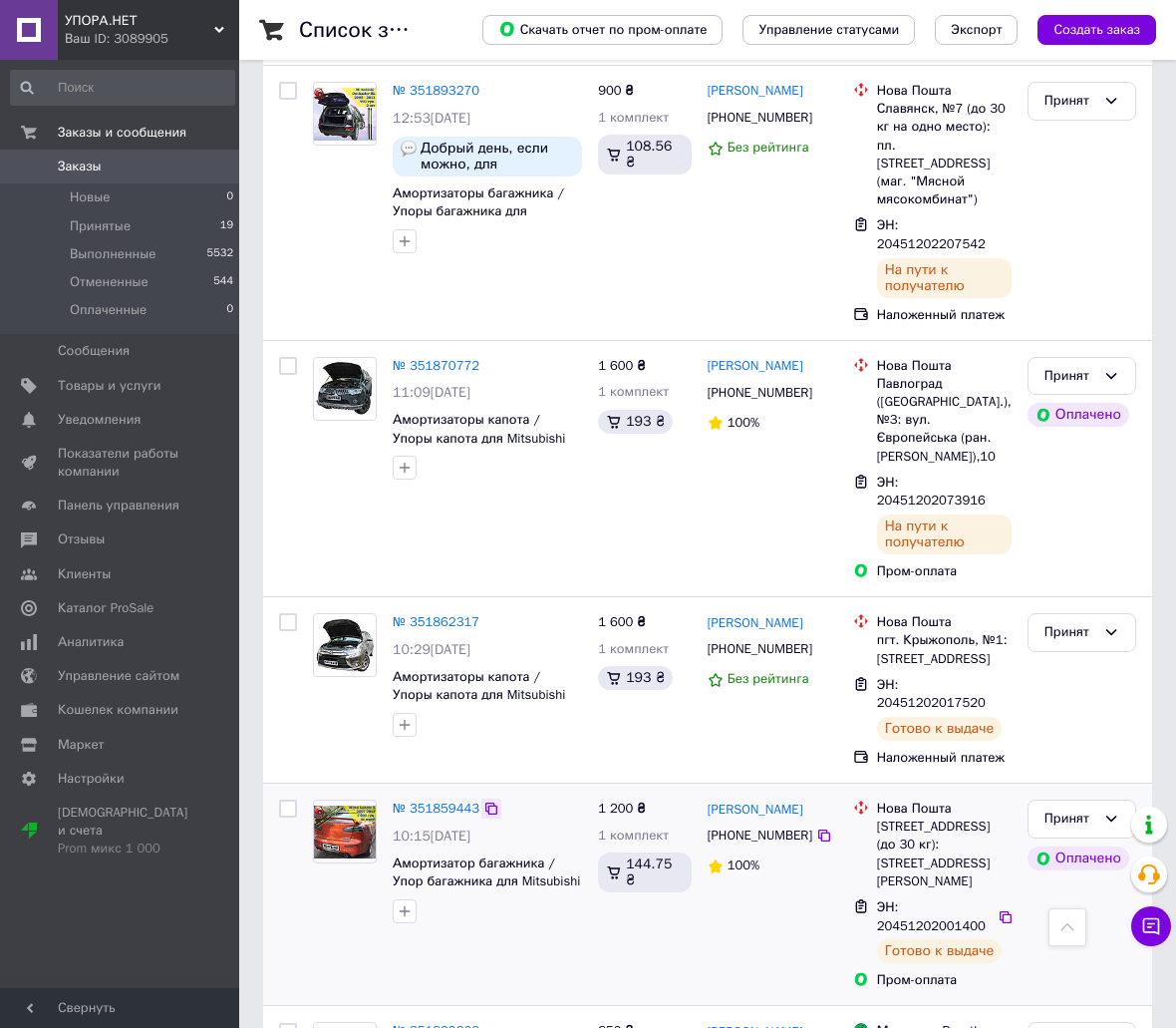 click 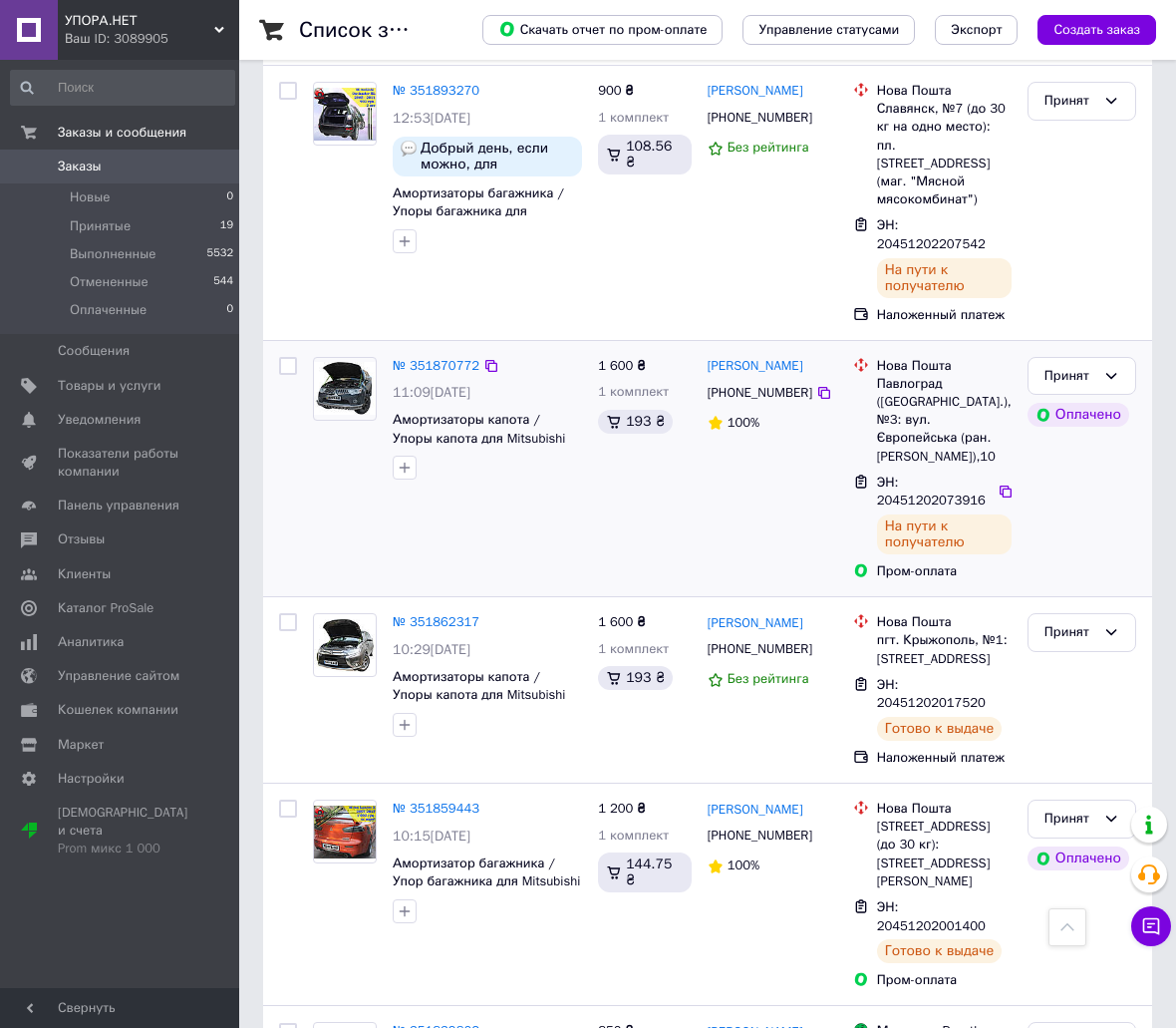 drag, startPoint x: 484, startPoint y: 272, endPoint x: 296, endPoint y: 376, distance: 214.84878 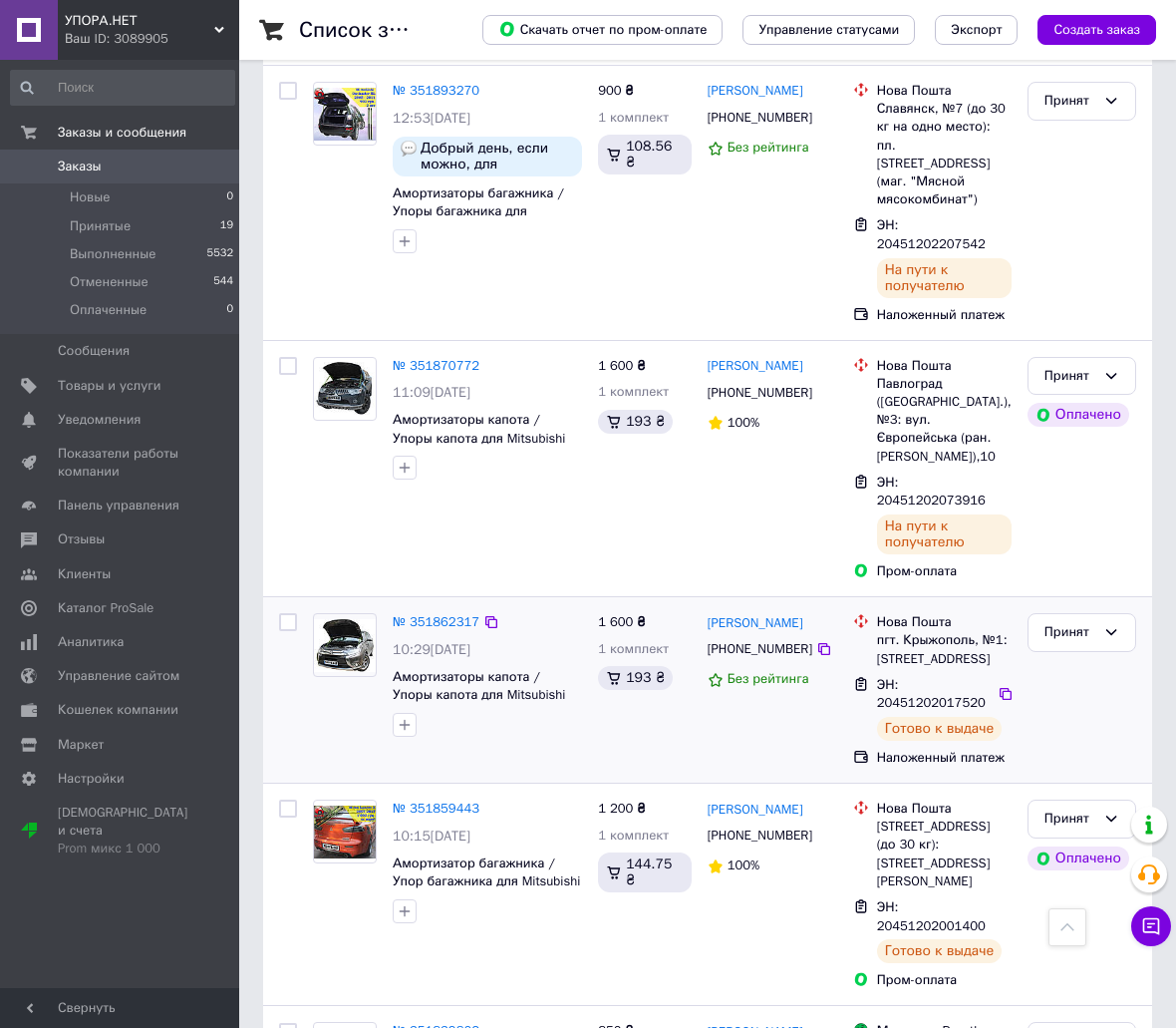 drag, startPoint x: 125, startPoint y: 230, endPoint x: 834, endPoint y: 519, distance: 765.6383 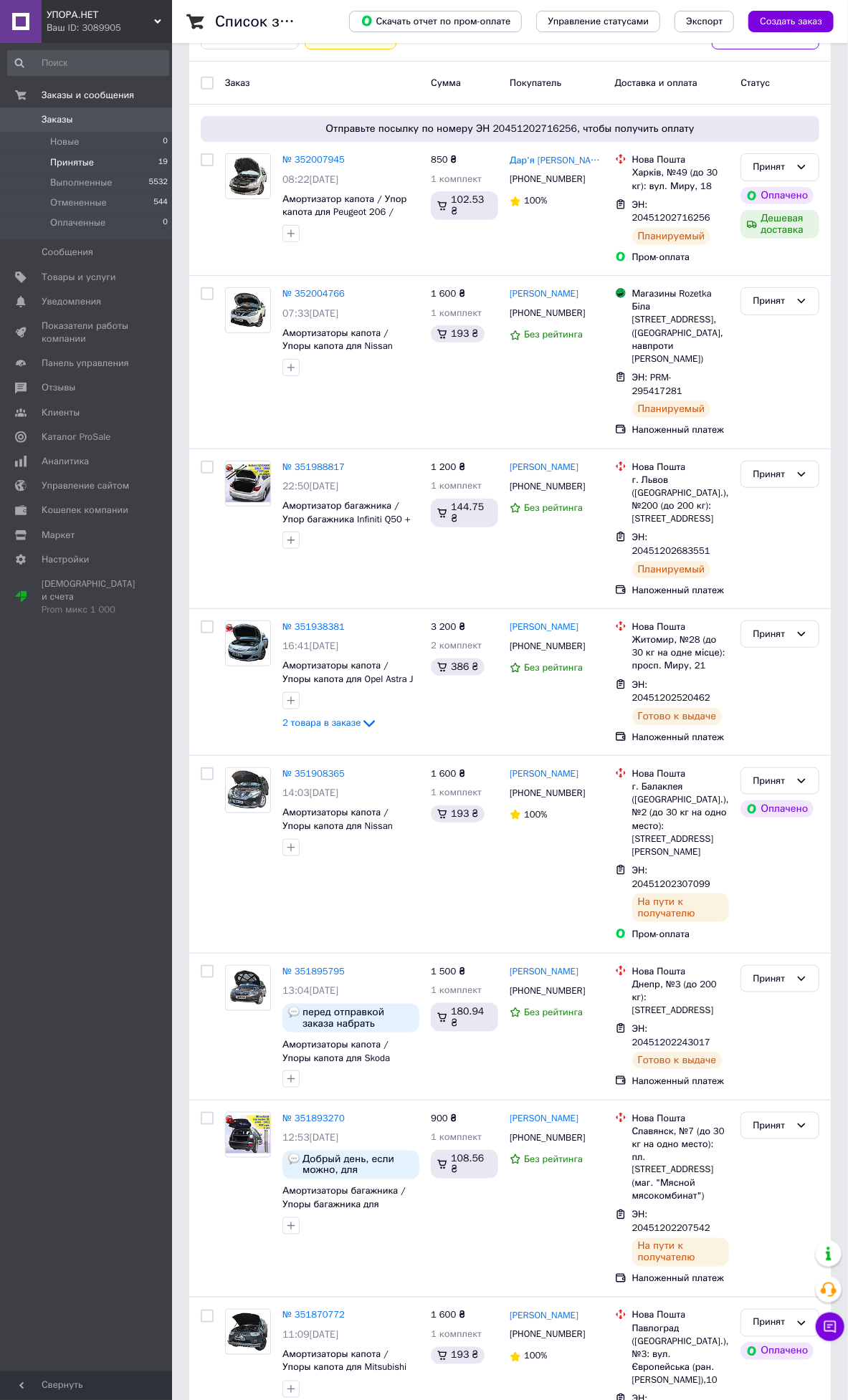 scroll, scrollTop: 0, scrollLeft: 0, axis: both 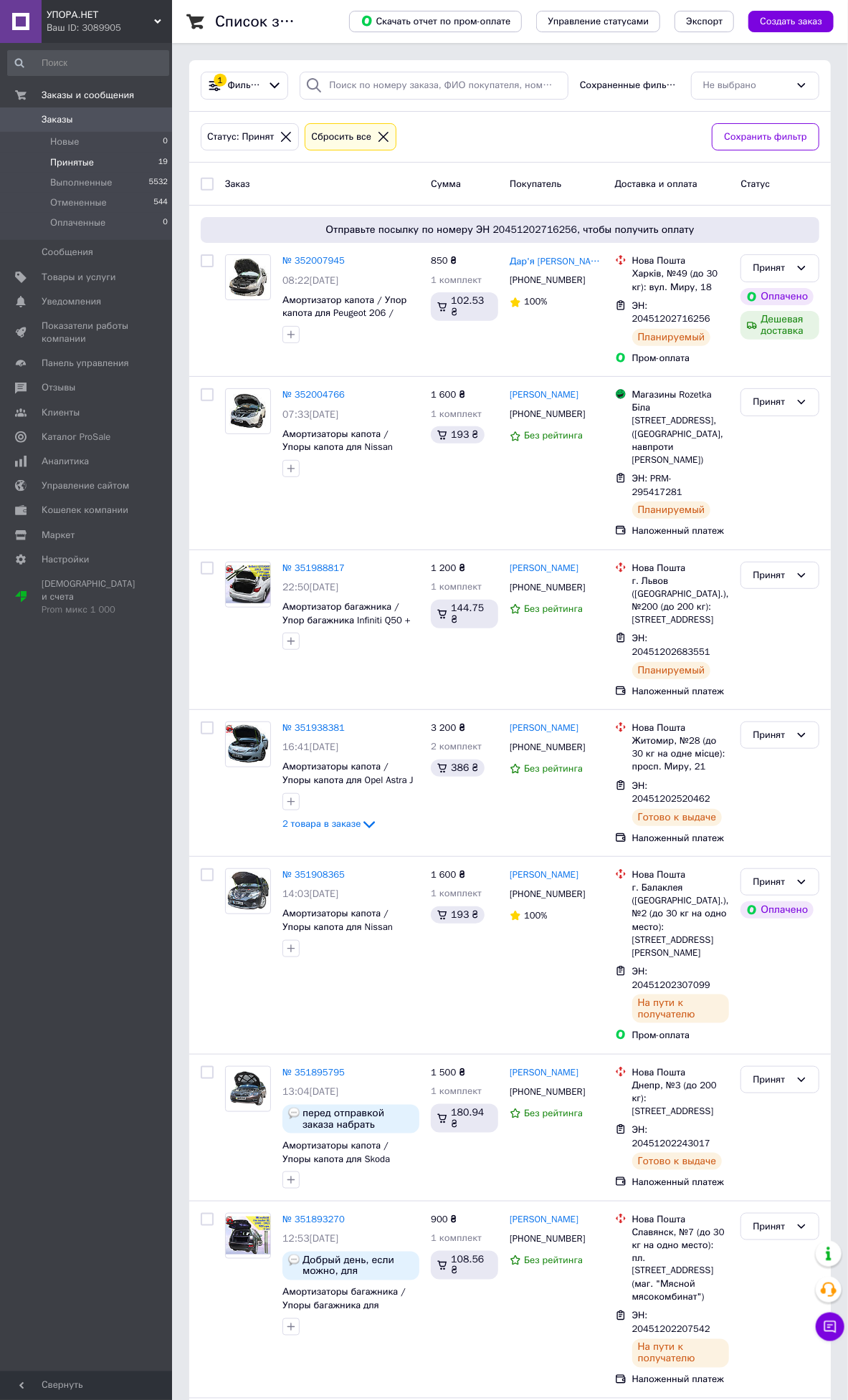 click on "Заказы и сообщения Заказы 0 Новые 0 Принятые 19 Выполненные 5532 Отмененные 544 Оплаченные 0 Сообщения 0 Товары и услуги Уведомления 0 0 Показатели работы компании Панель управления Отзывы Клиенты Каталог ProSale Аналитика Управление сайтом Кошелек компании Маркет Настройки Тарифы и счета Prom микс 1 000" at bounding box center [88, 709] 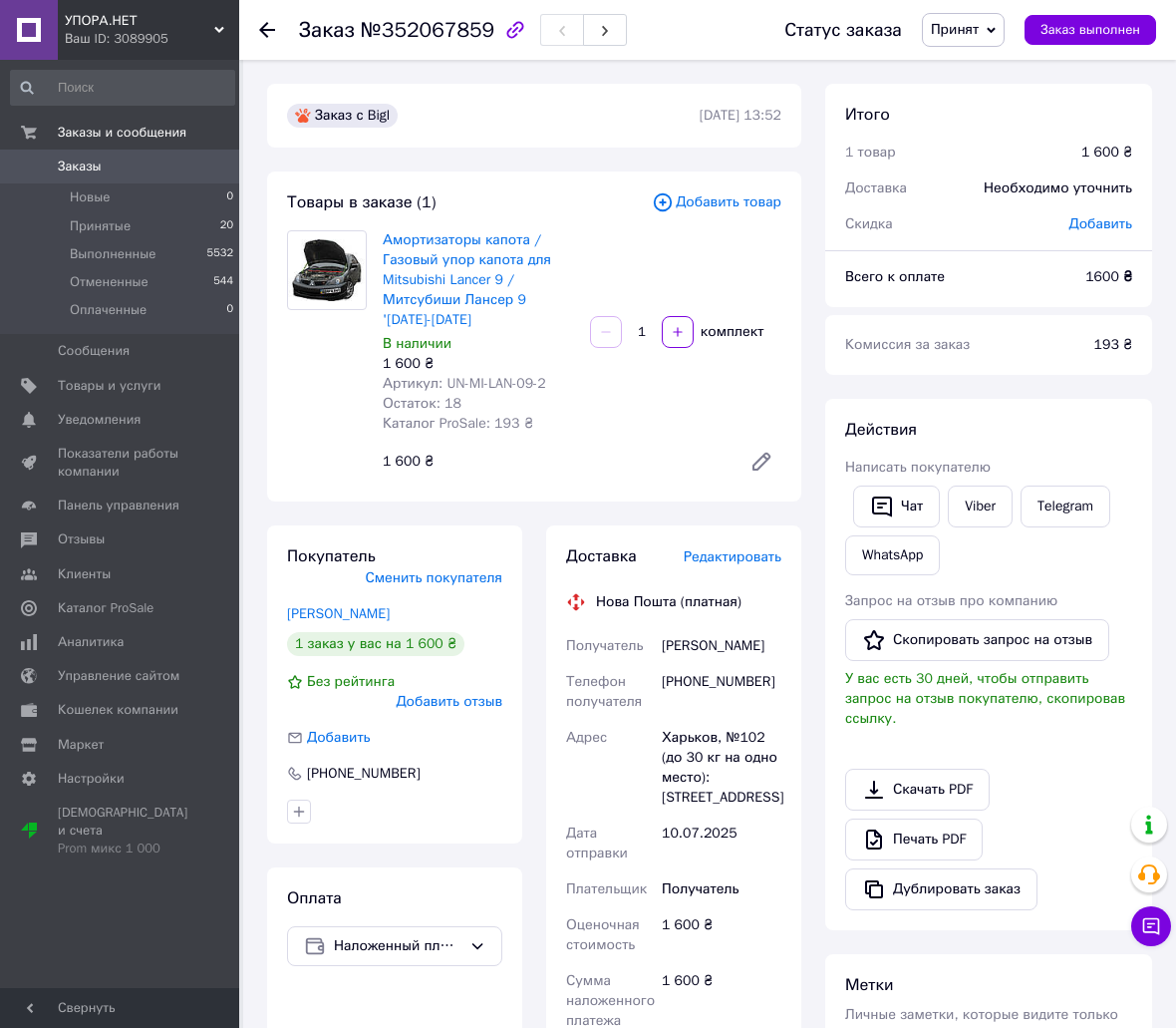 scroll, scrollTop: 629, scrollLeft: 0, axis: vertical 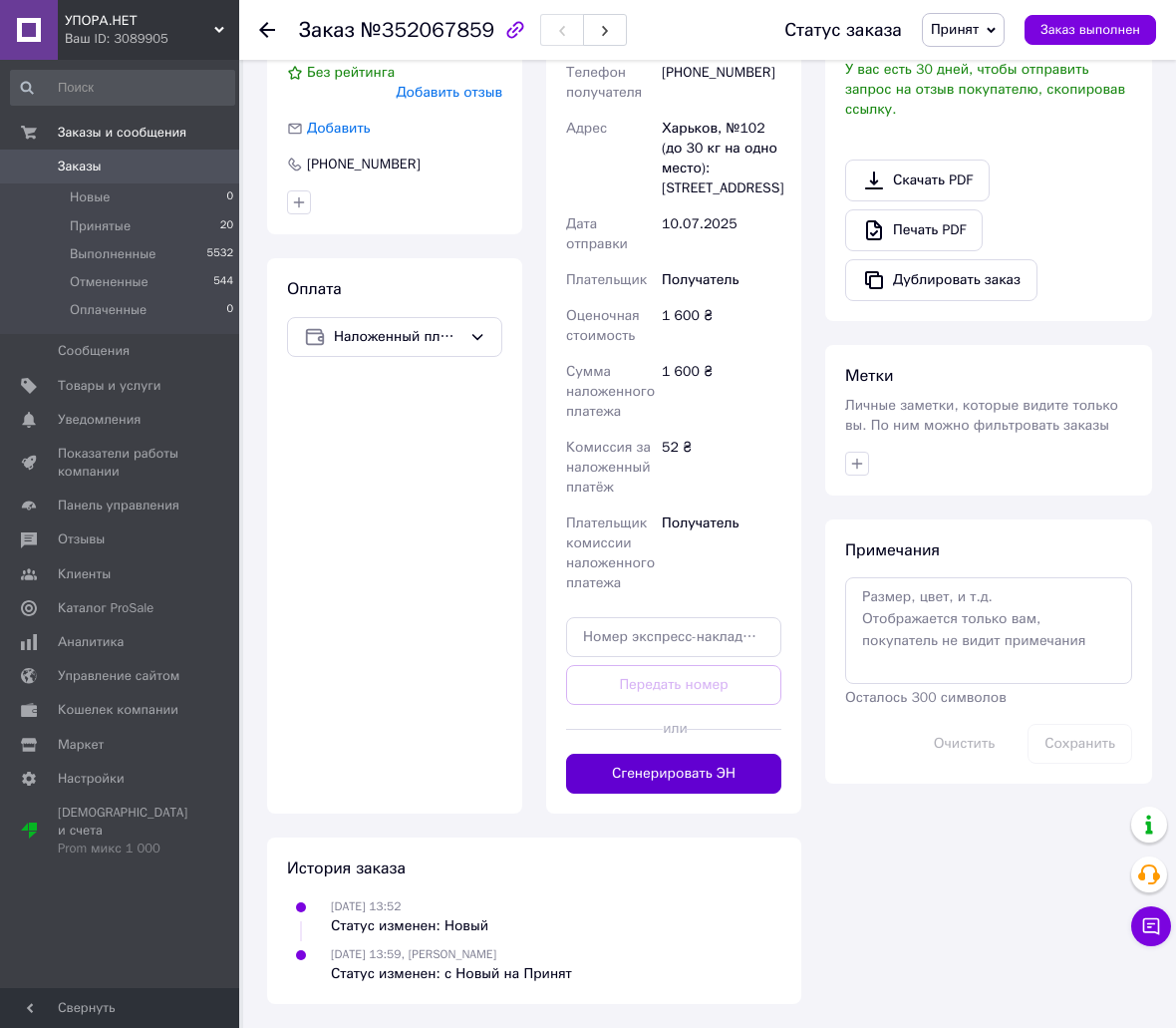 click on "Сгенерировать ЭН" at bounding box center [674, 774] 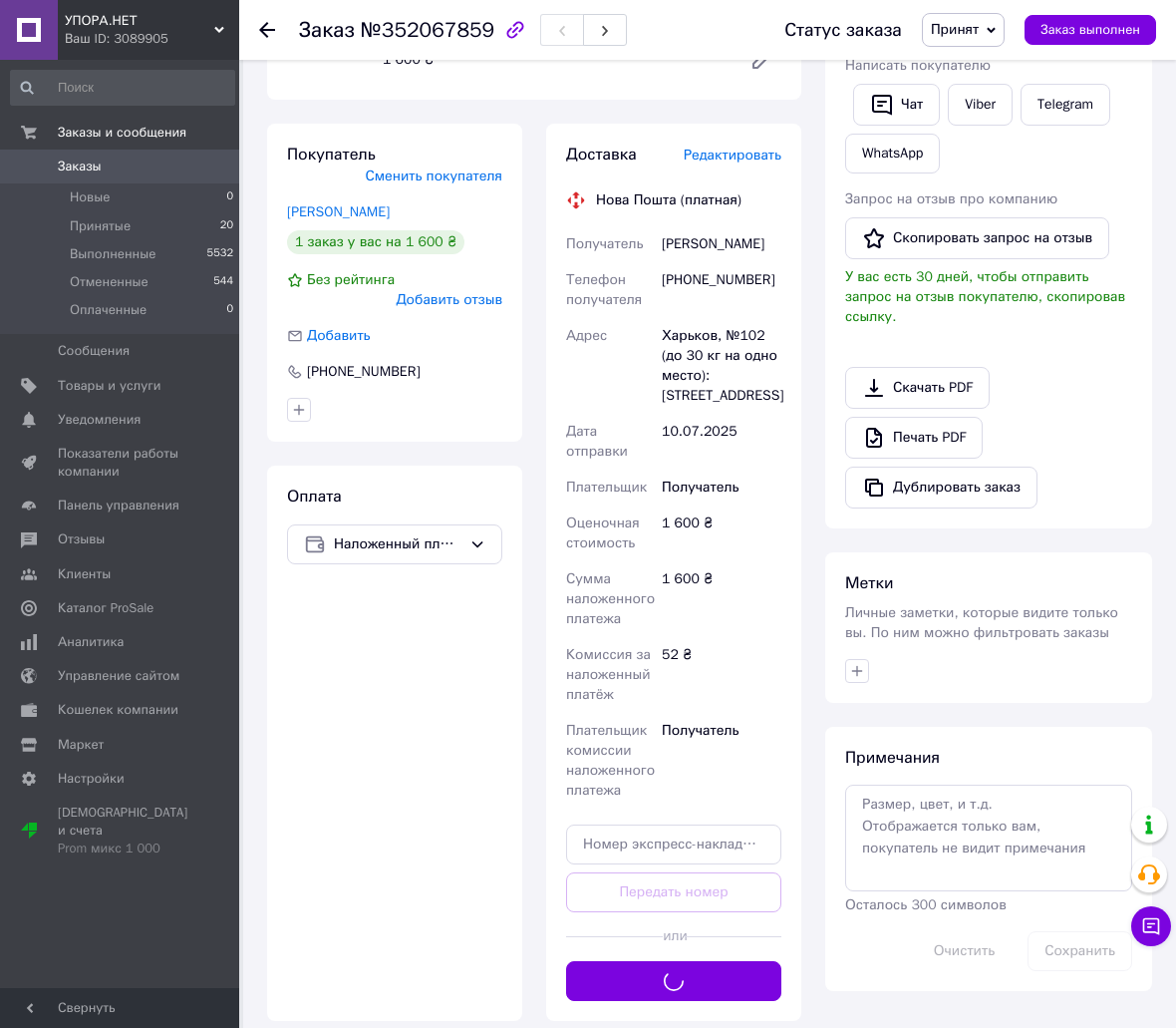 scroll, scrollTop: 185, scrollLeft: 0, axis: vertical 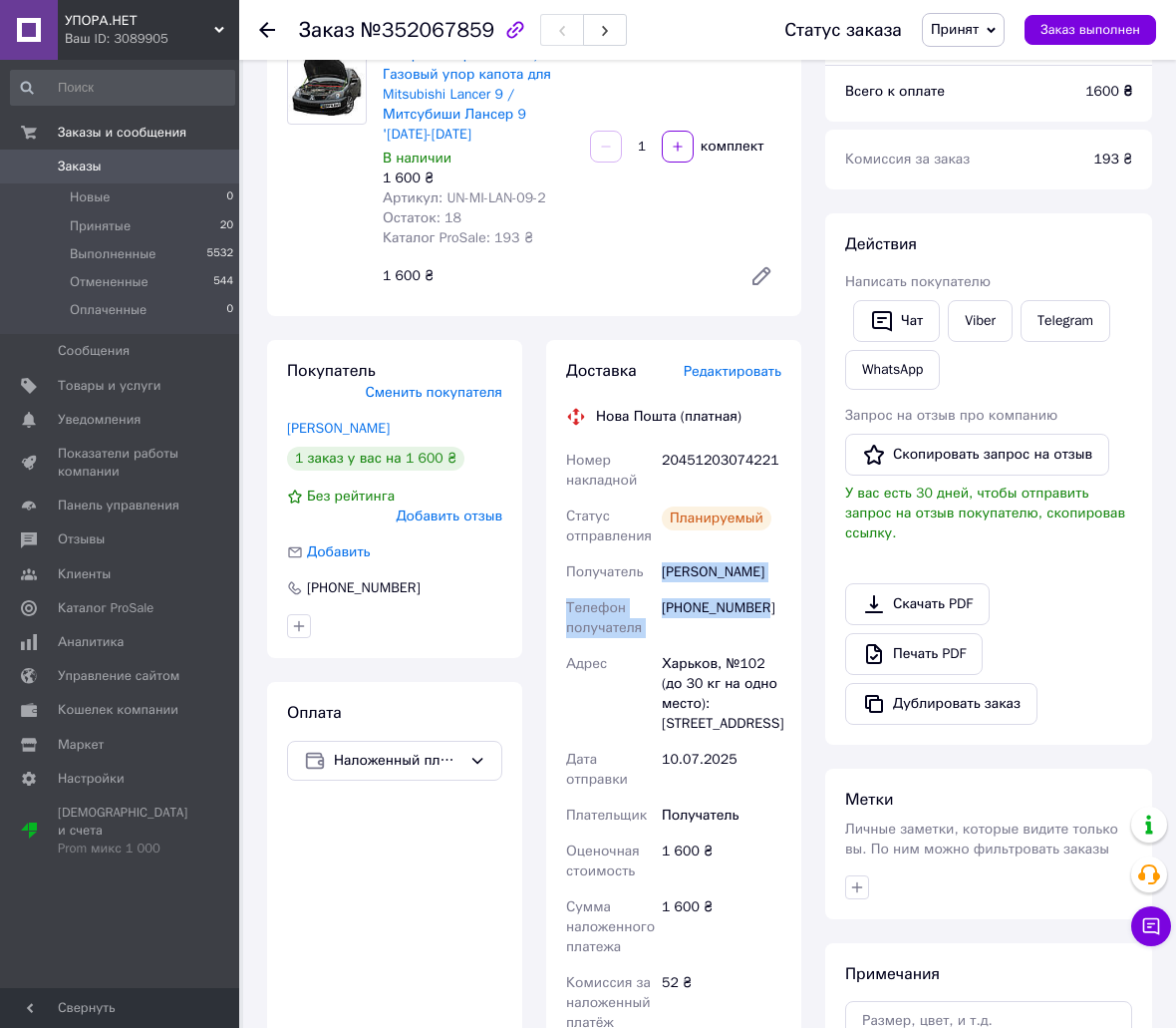 drag, startPoint x: 775, startPoint y: 609, endPoint x: 661, endPoint y: 580, distance: 117.63078 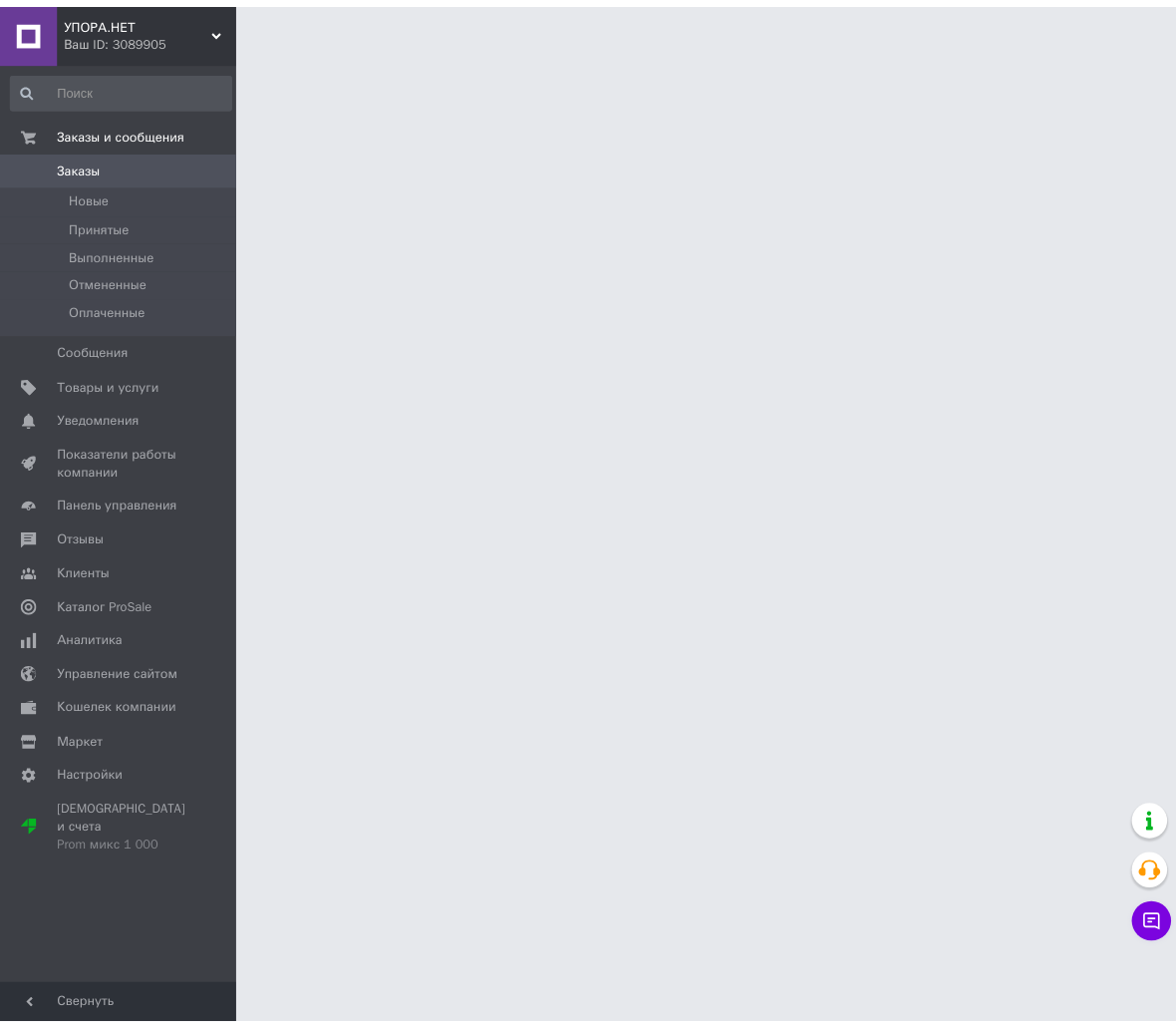 scroll, scrollTop: 0, scrollLeft: 0, axis: both 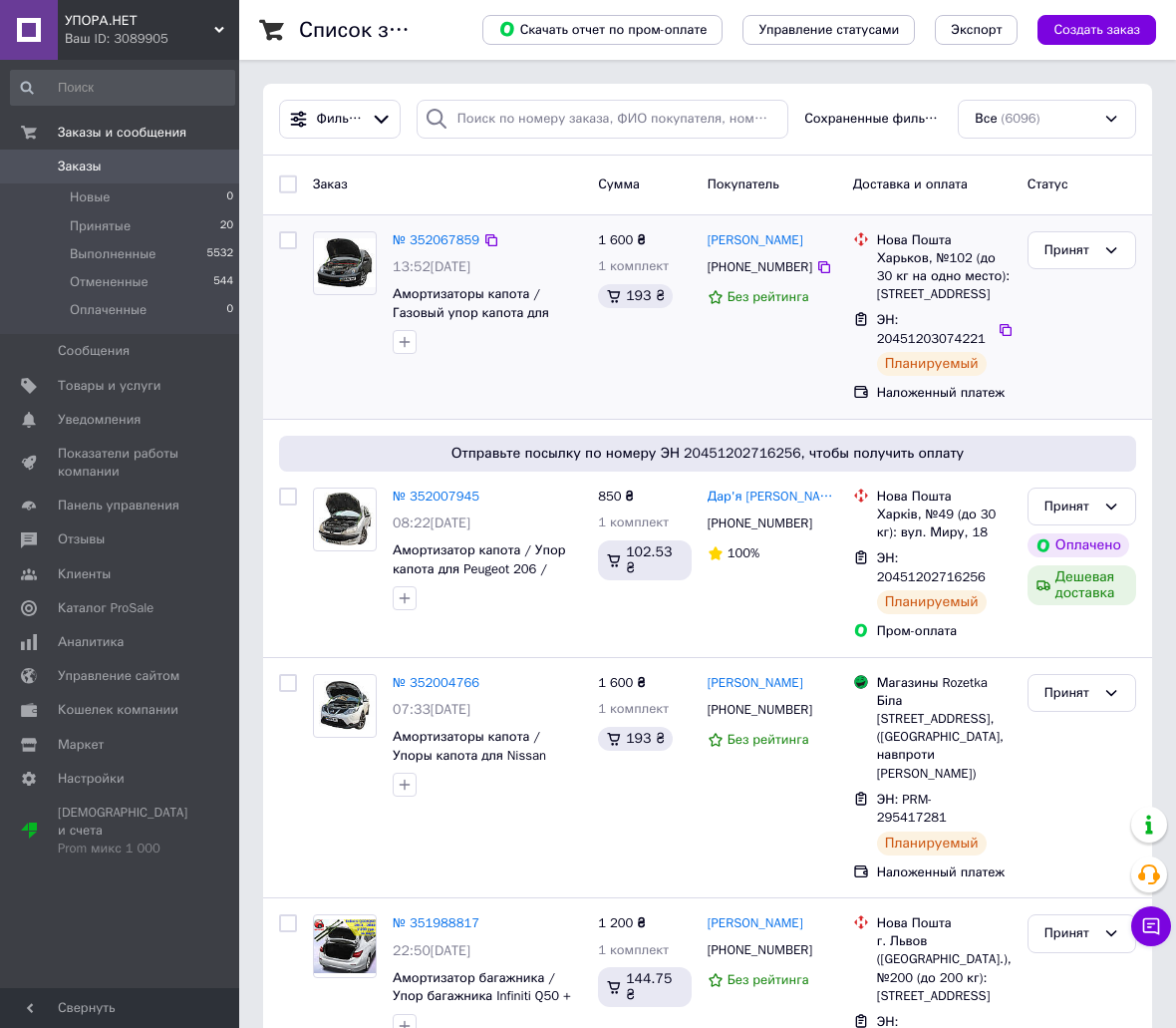 click at bounding box center [345, 262] 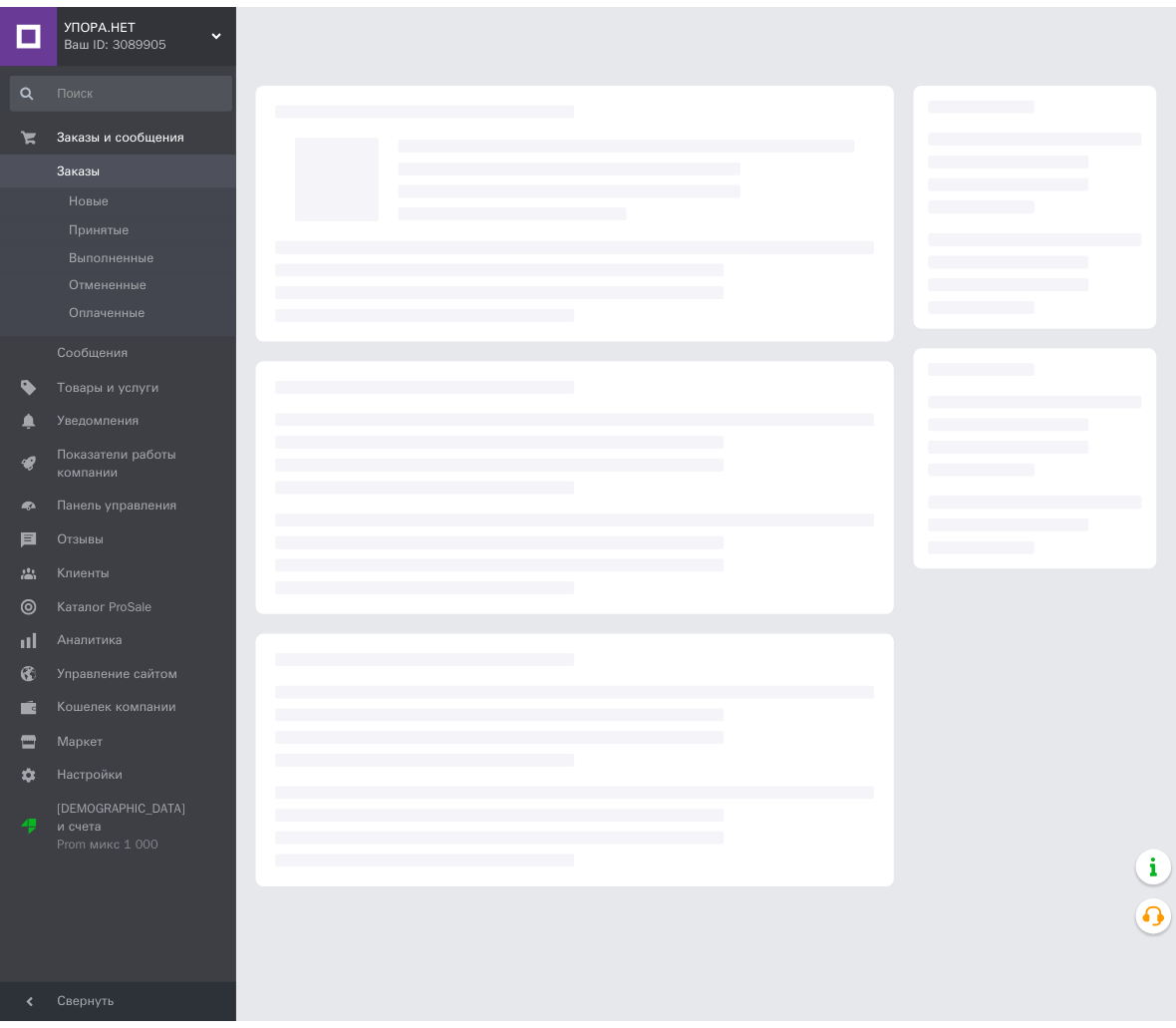 scroll, scrollTop: 0, scrollLeft: 0, axis: both 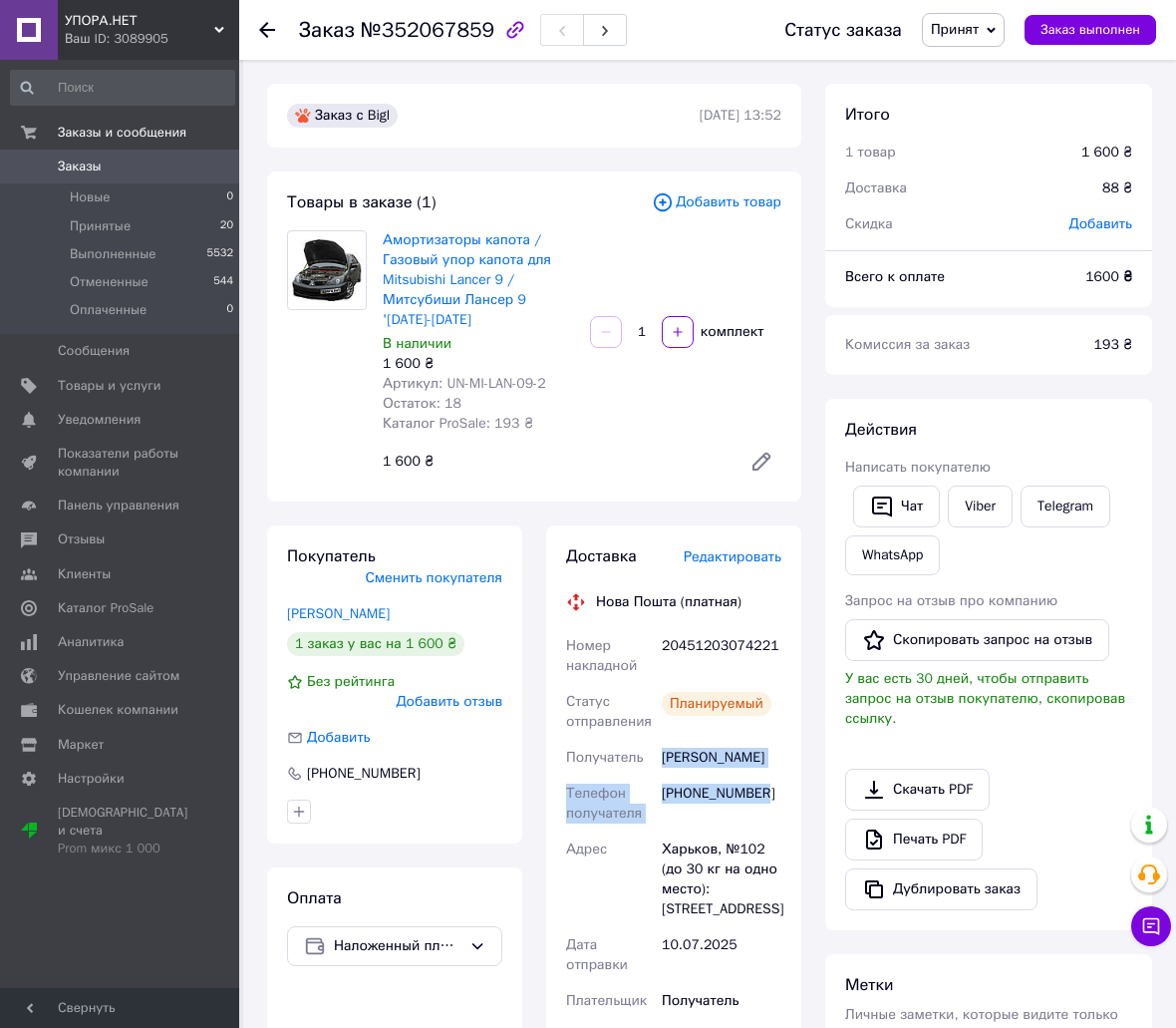 drag, startPoint x: 773, startPoint y: 795, endPoint x: 654, endPoint y: 759, distance: 124.326184 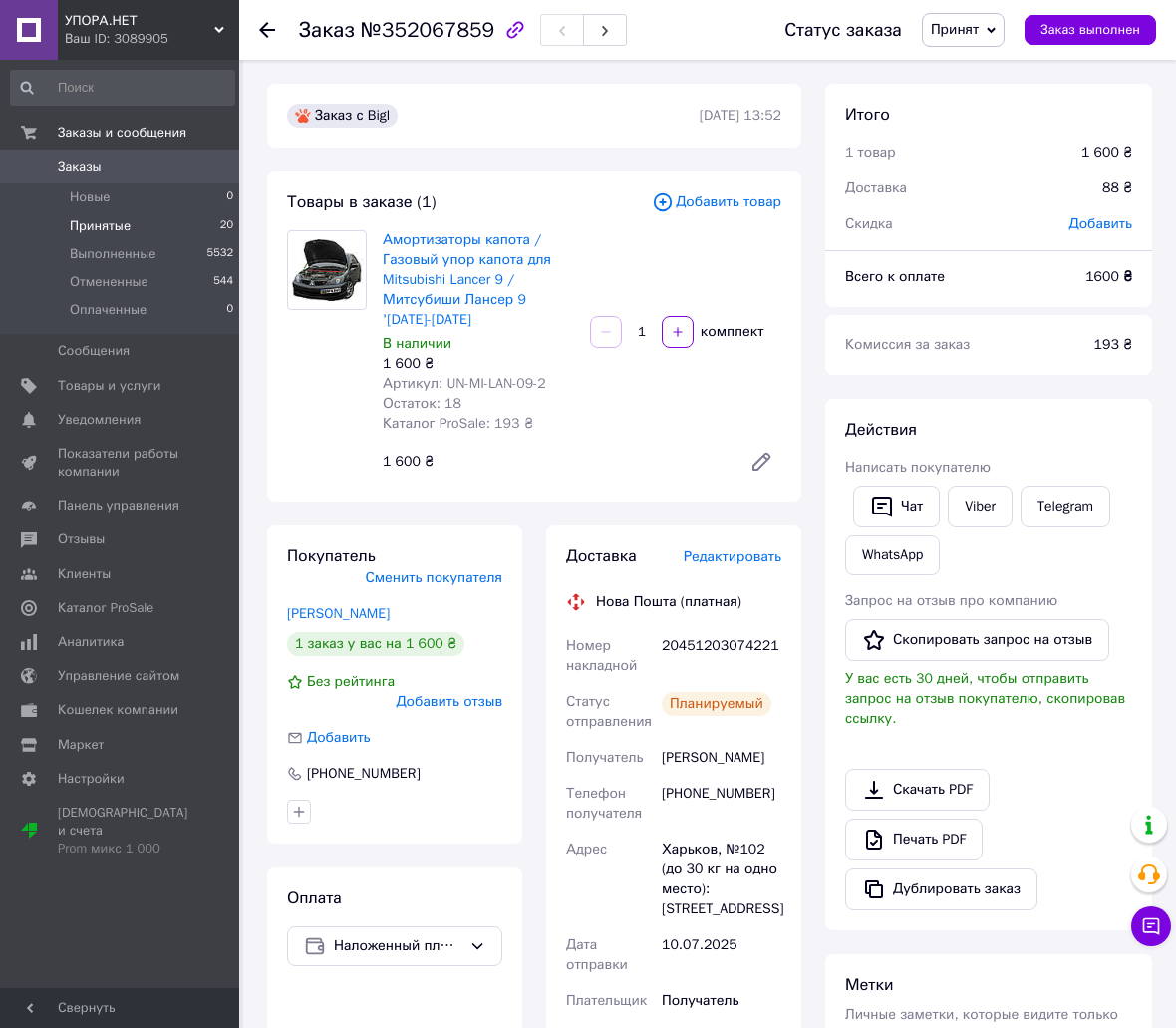 click on "Принятые" at bounding box center (100, 226) 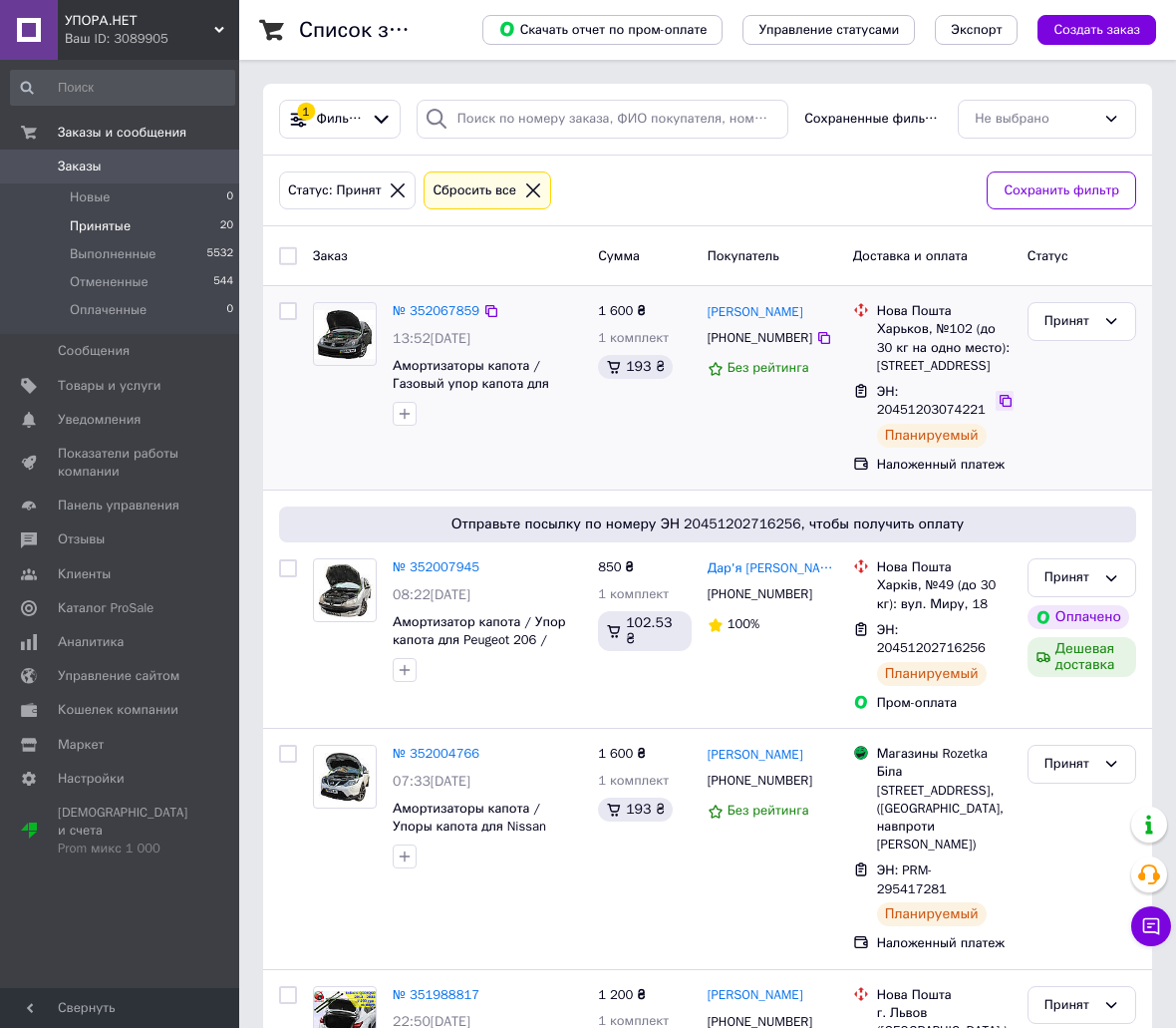 click 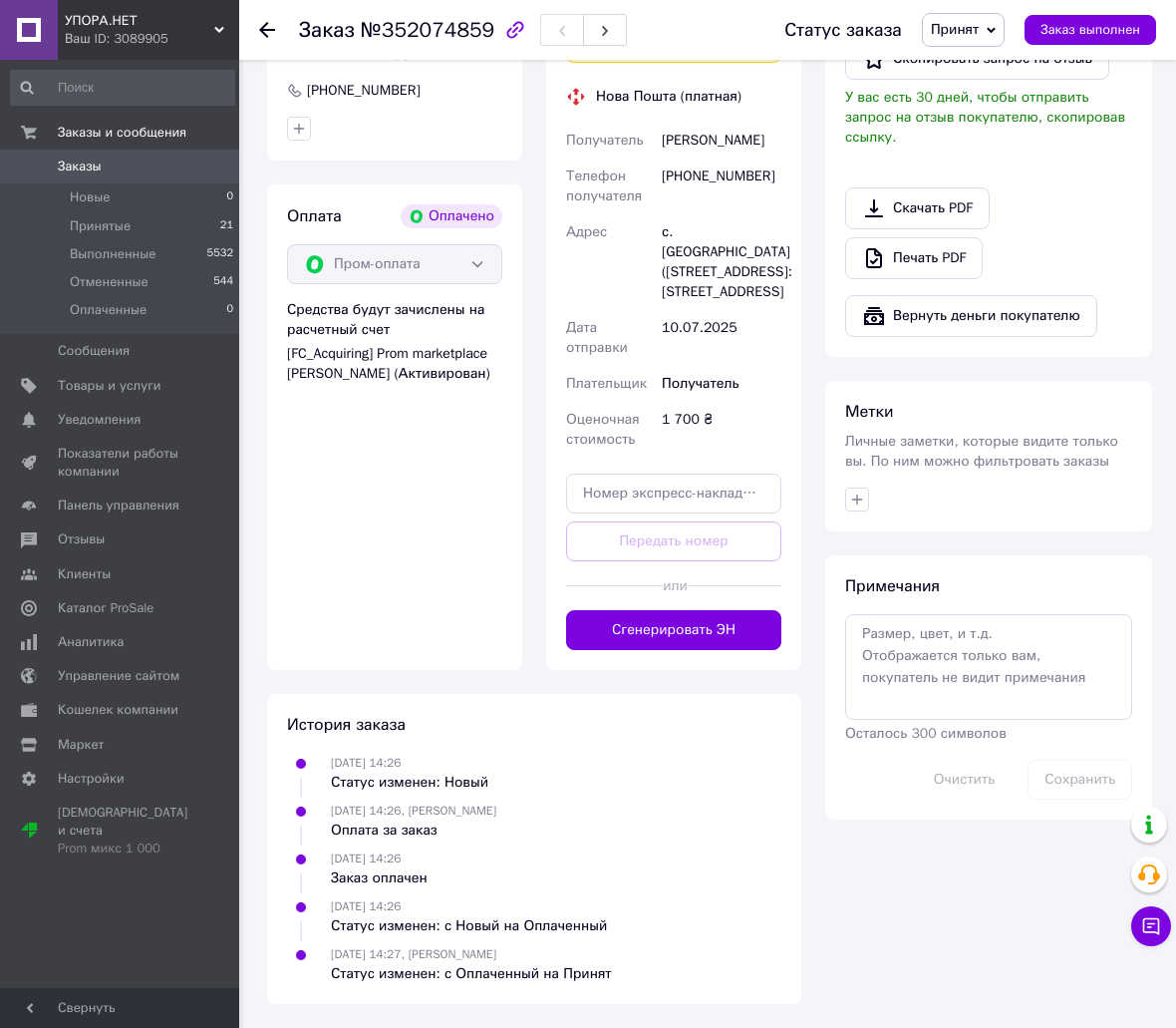 scroll, scrollTop: 664, scrollLeft: 0, axis: vertical 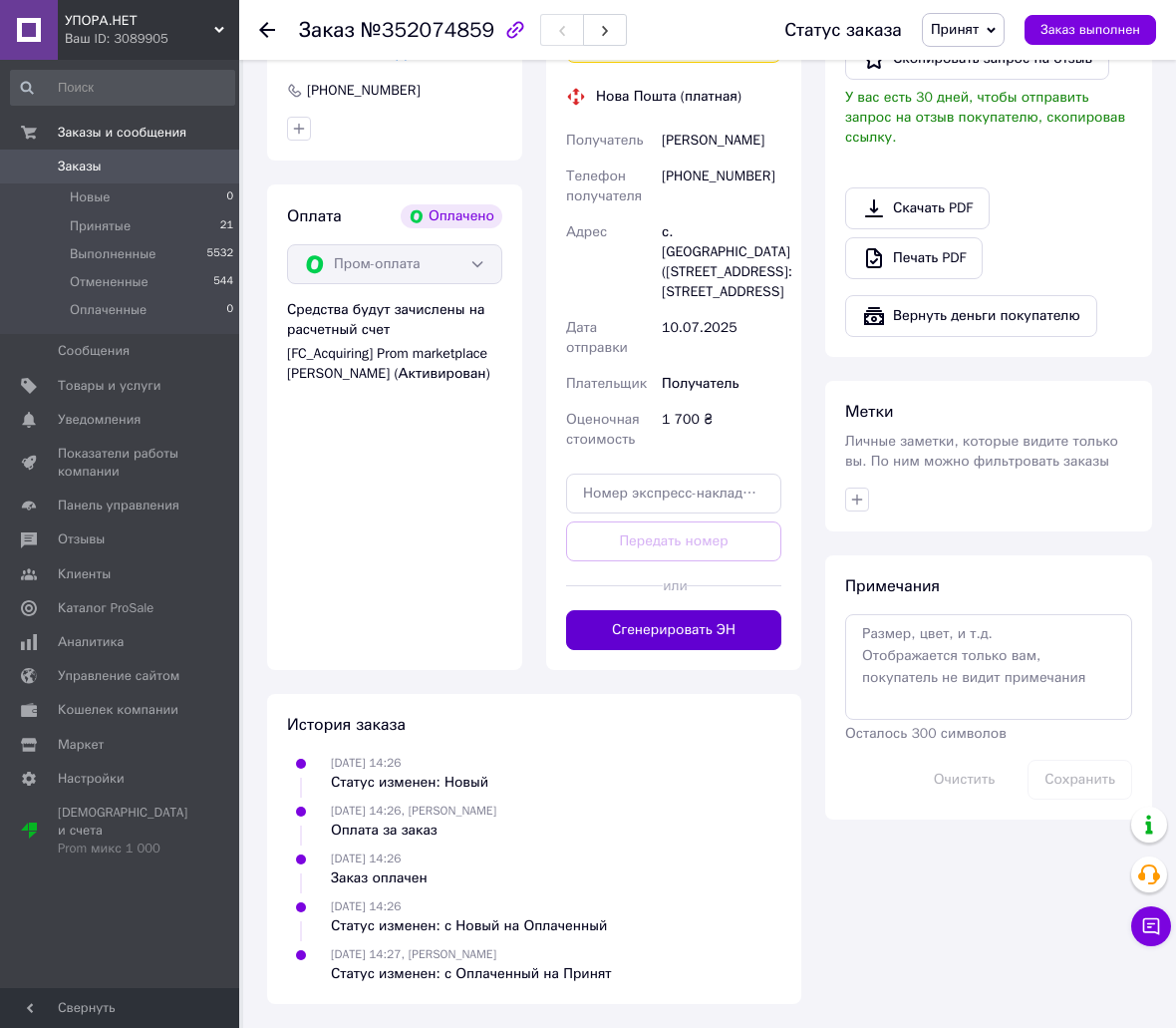 click on "Сгенерировать ЭН" at bounding box center [674, 630] 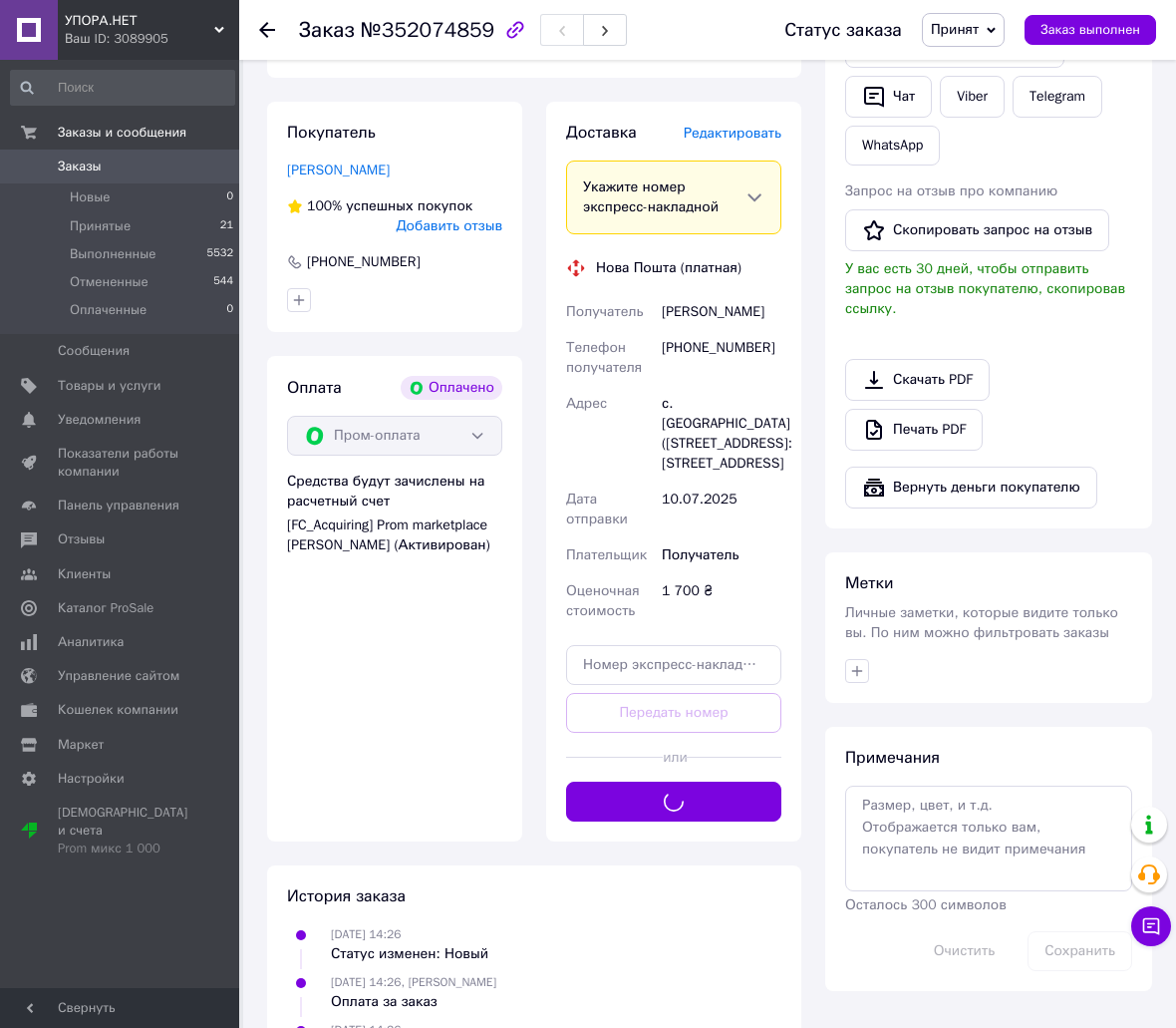 scroll, scrollTop: 332, scrollLeft: 0, axis: vertical 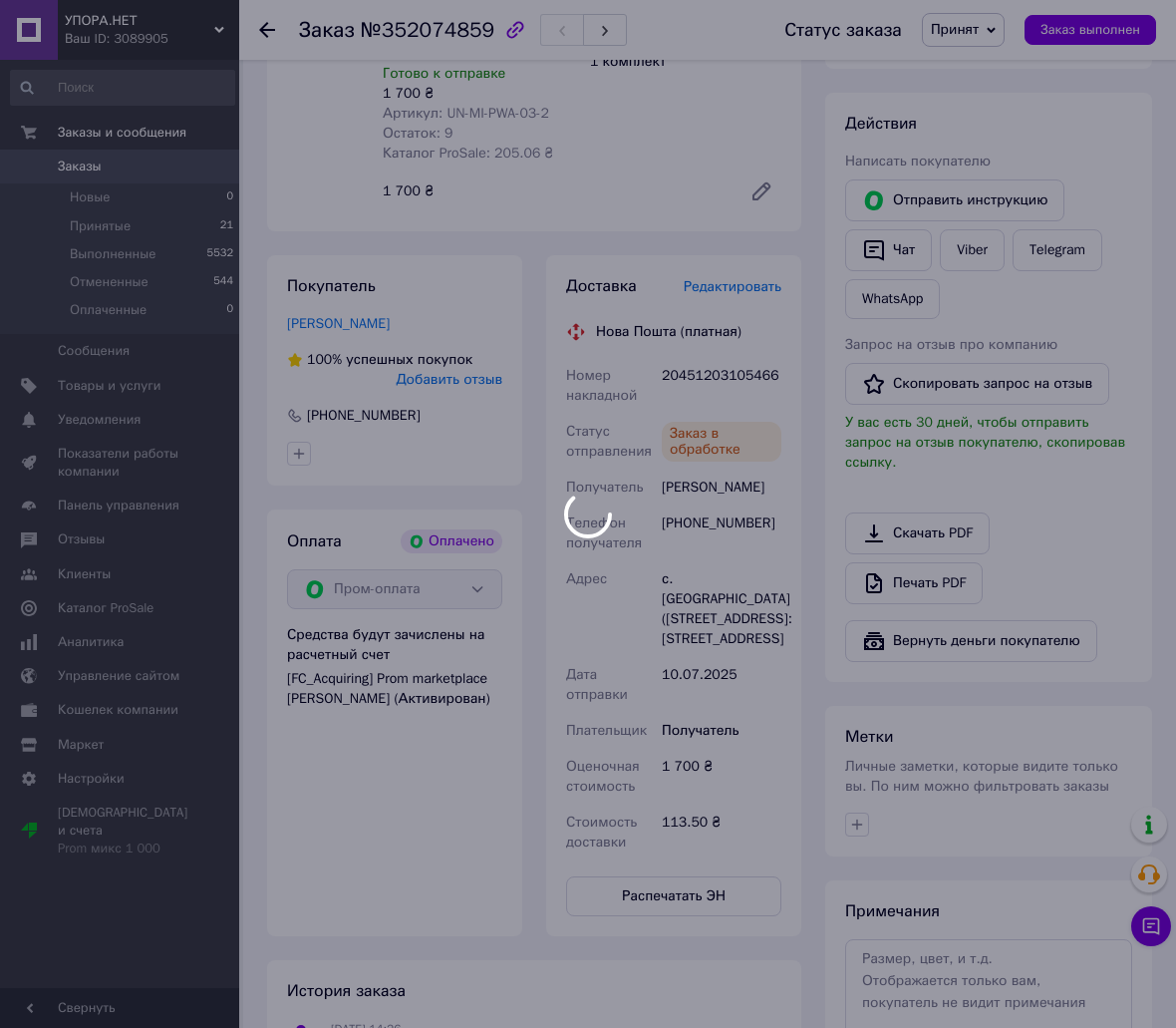 click at bounding box center [588, 514] 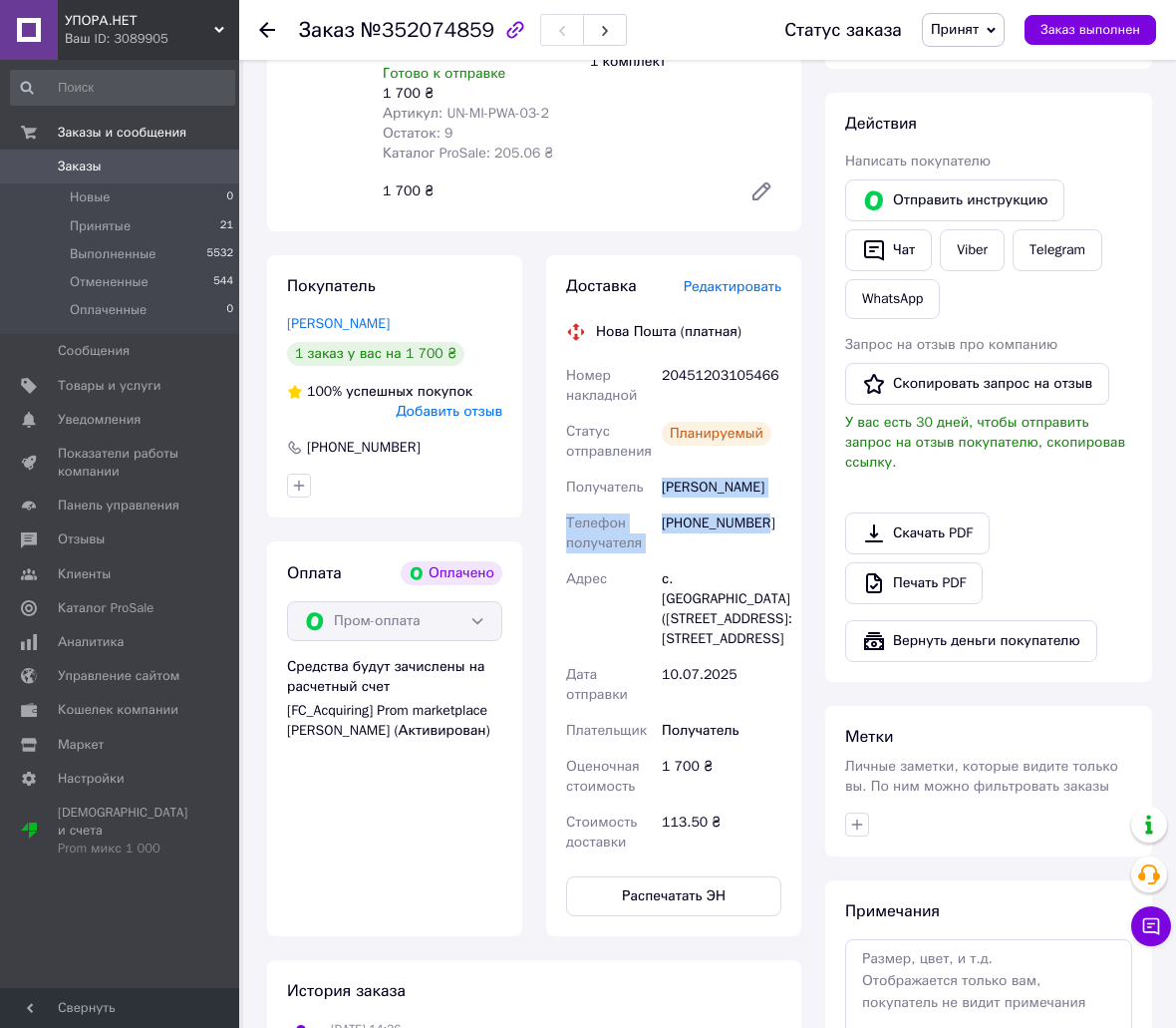 drag, startPoint x: 780, startPoint y: 530, endPoint x: 650, endPoint y: 479, distance: 139.64598 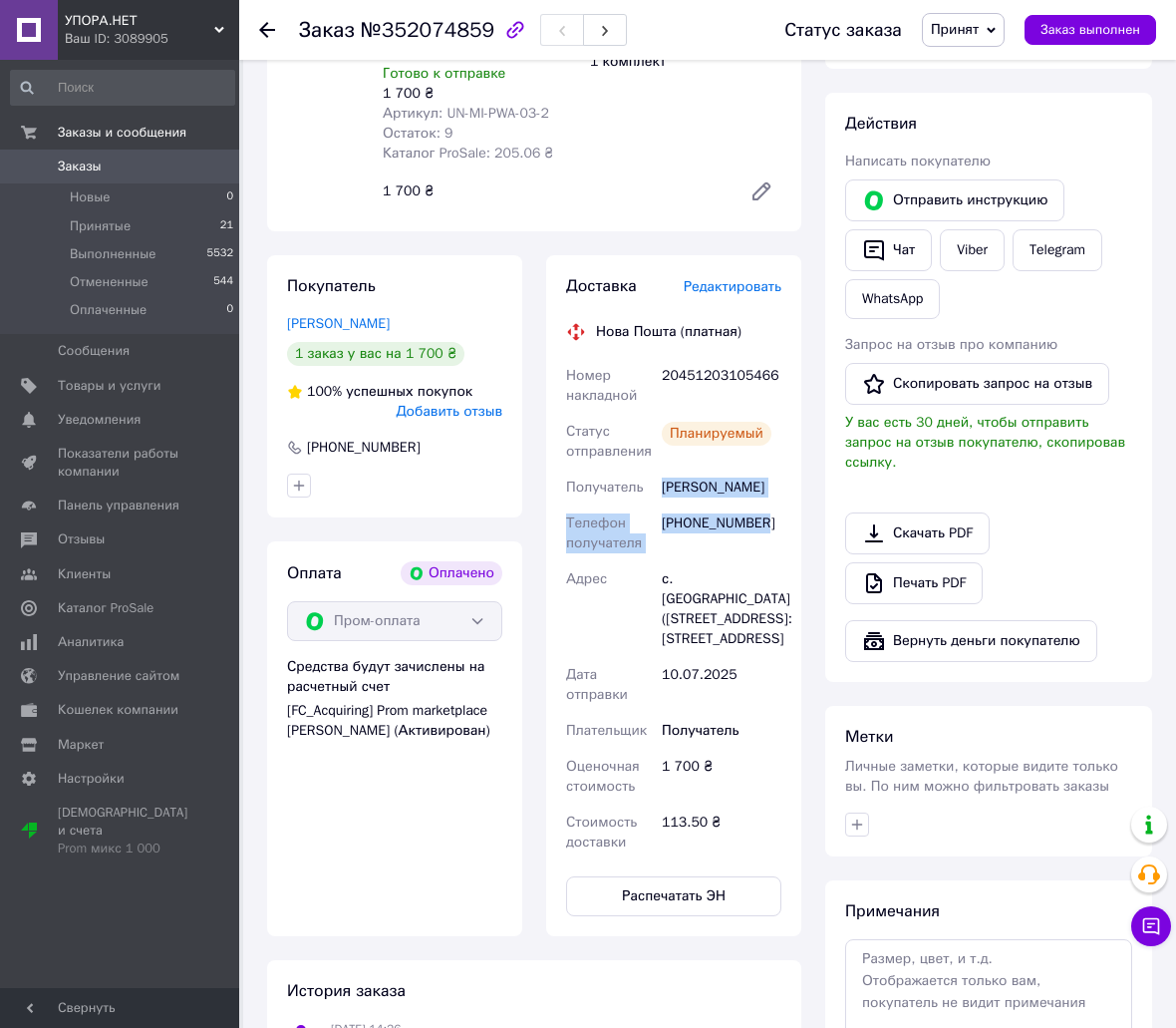 copy on "Получатель [PERSON_NAME] Телефон получателя [PHONE_NUMBER]" 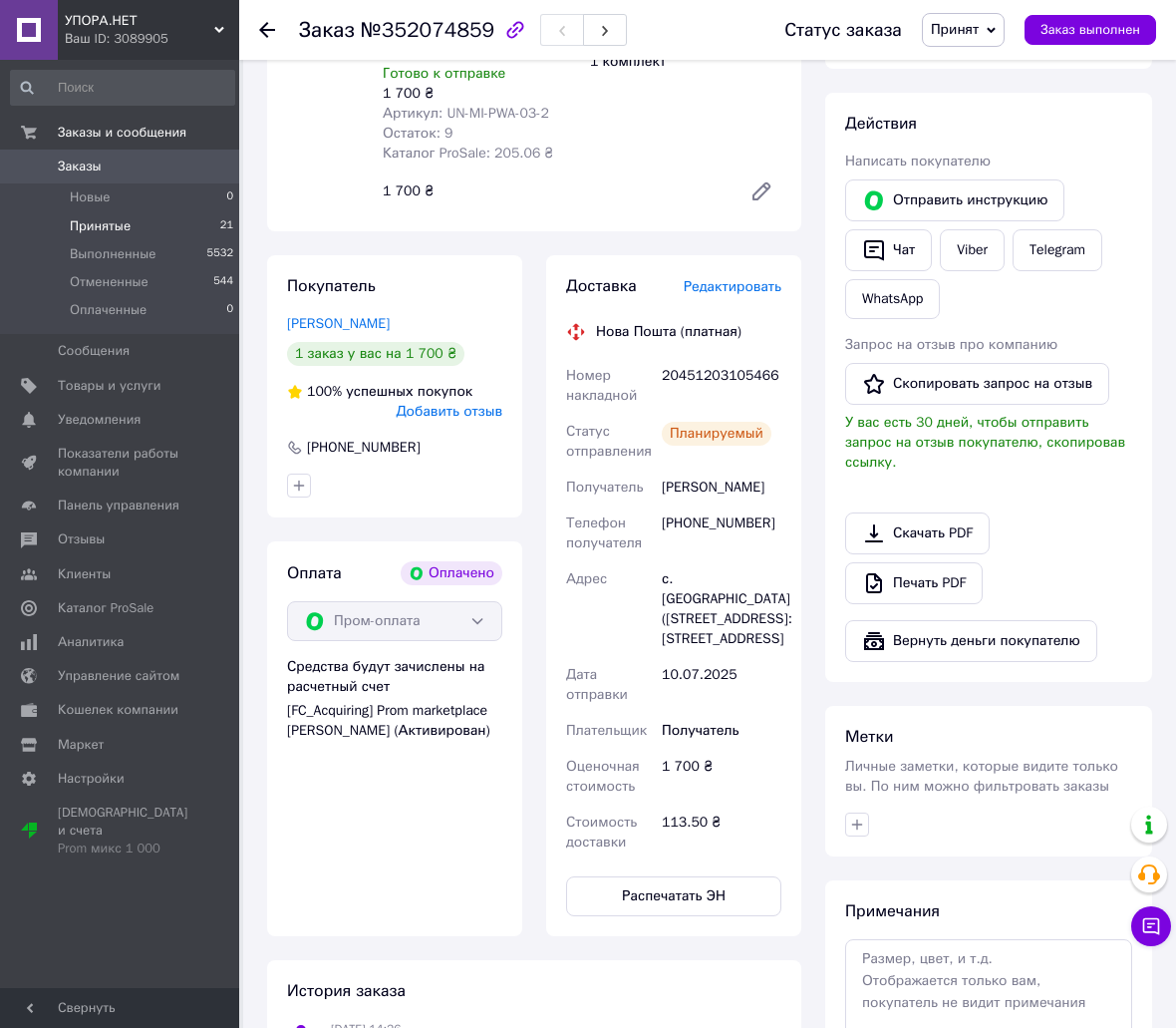 click on "Принятые" at bounding box center [100, 226] 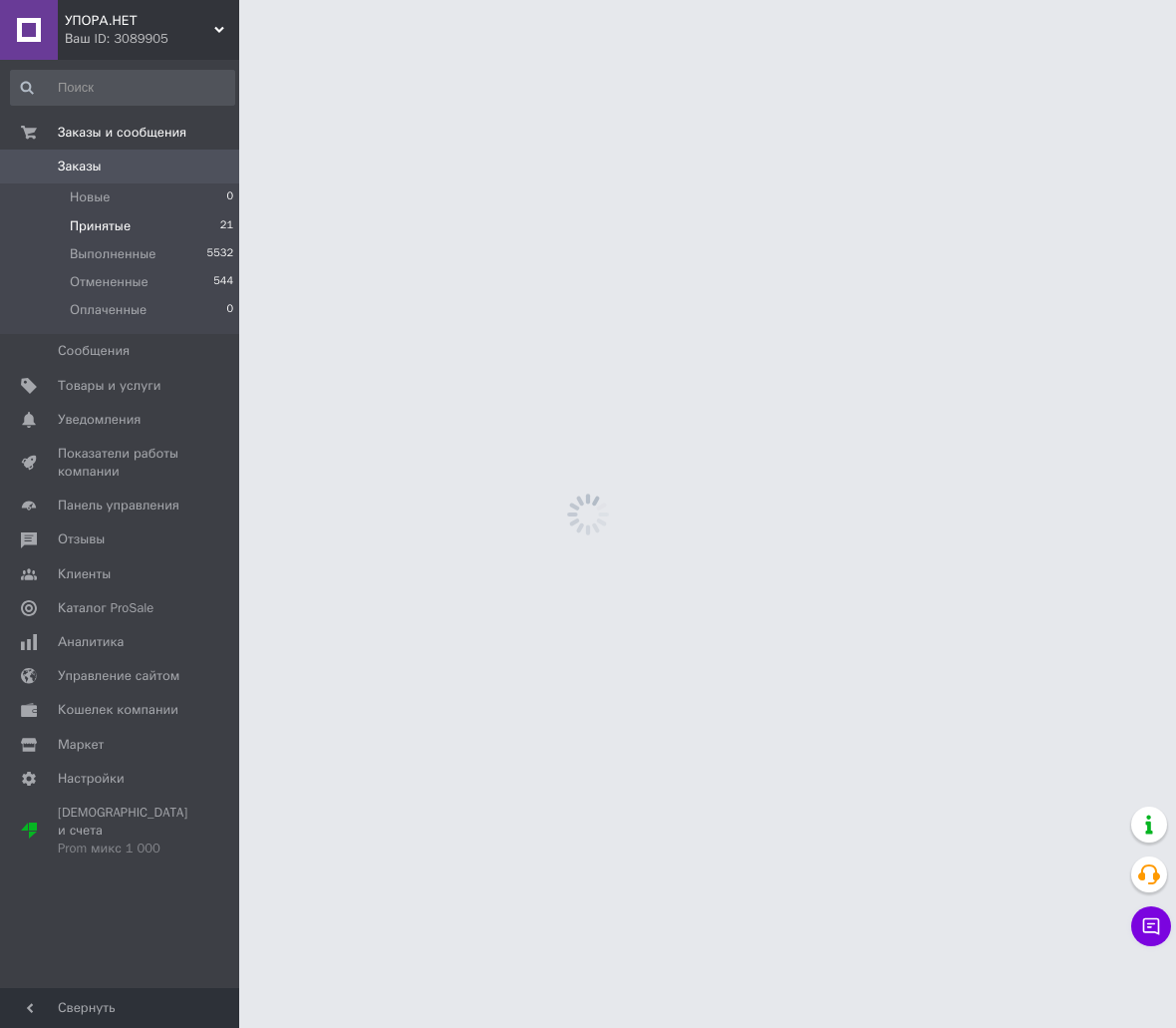scroll, scrollTop: 0, scrollLeft: 0, axis: both 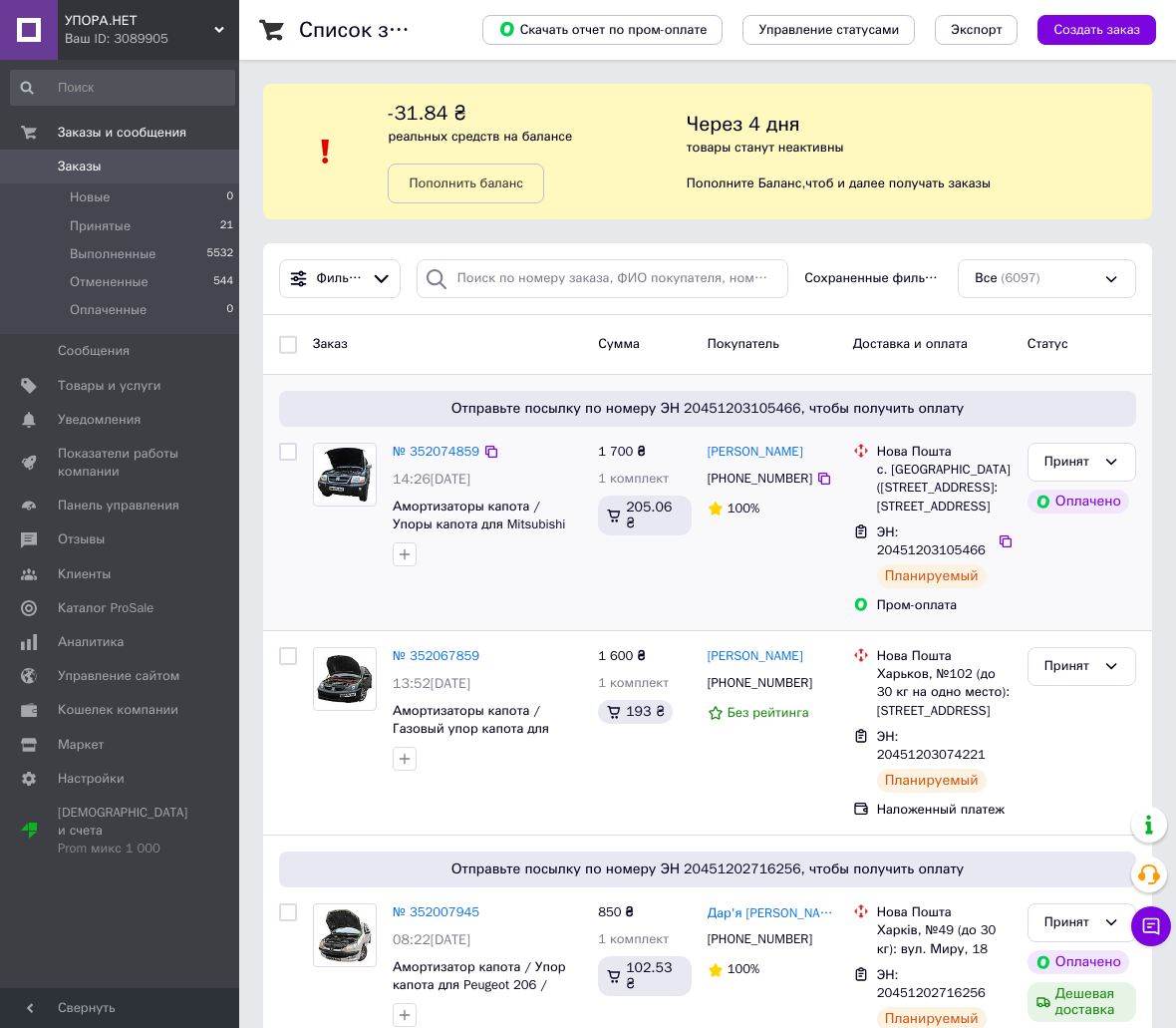 click on "с. [GEOGRAPHIC_DATA] ([STREET_ADDRESS]: [STREET_ADDRESS]" at bounding box center [944, 488] 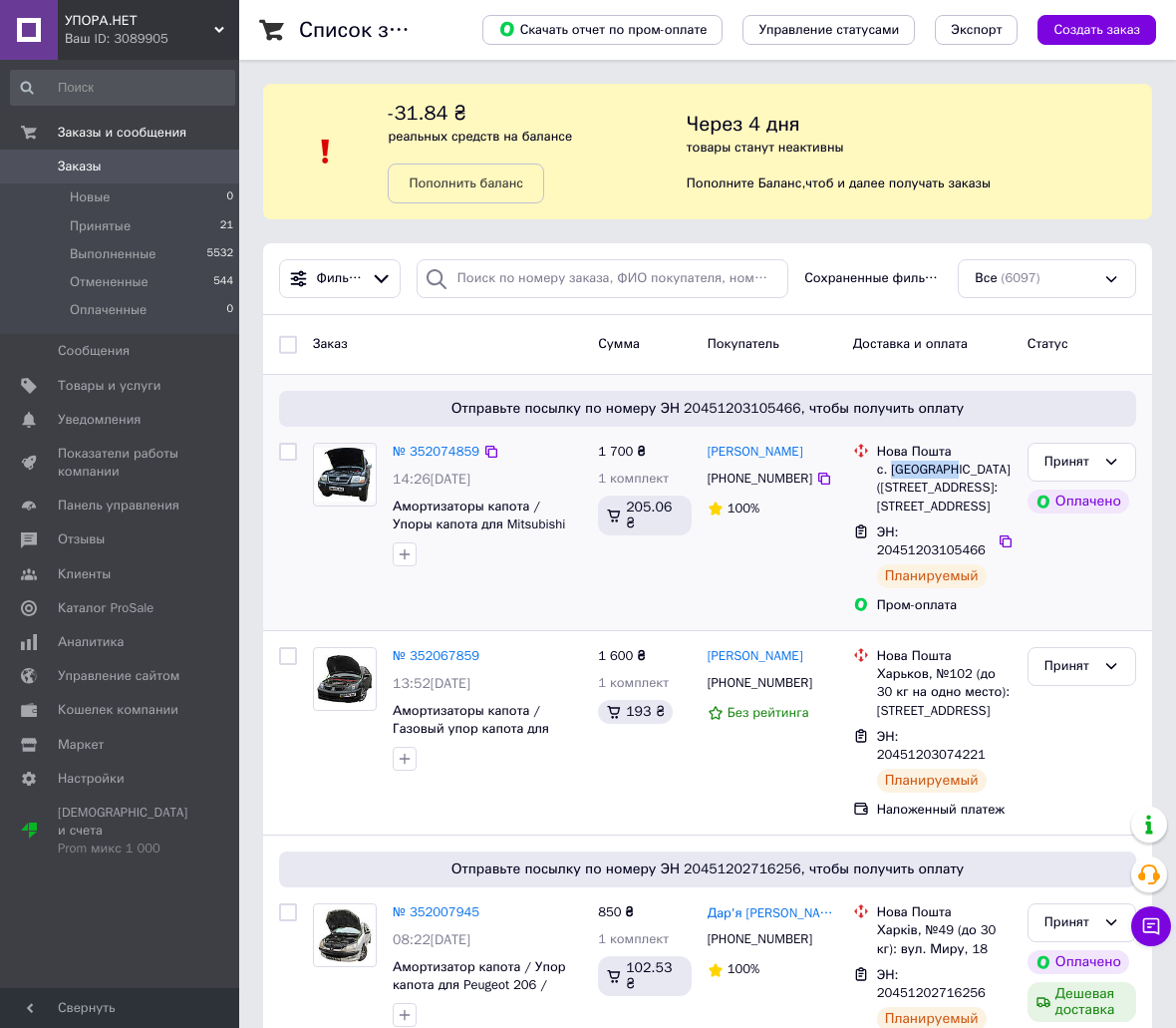click on "с. [GEOGRAPHIC_DATA] ([STREET_ADDRESS]: [STREET_ADDRESS]" at bounding box center (944, 488) 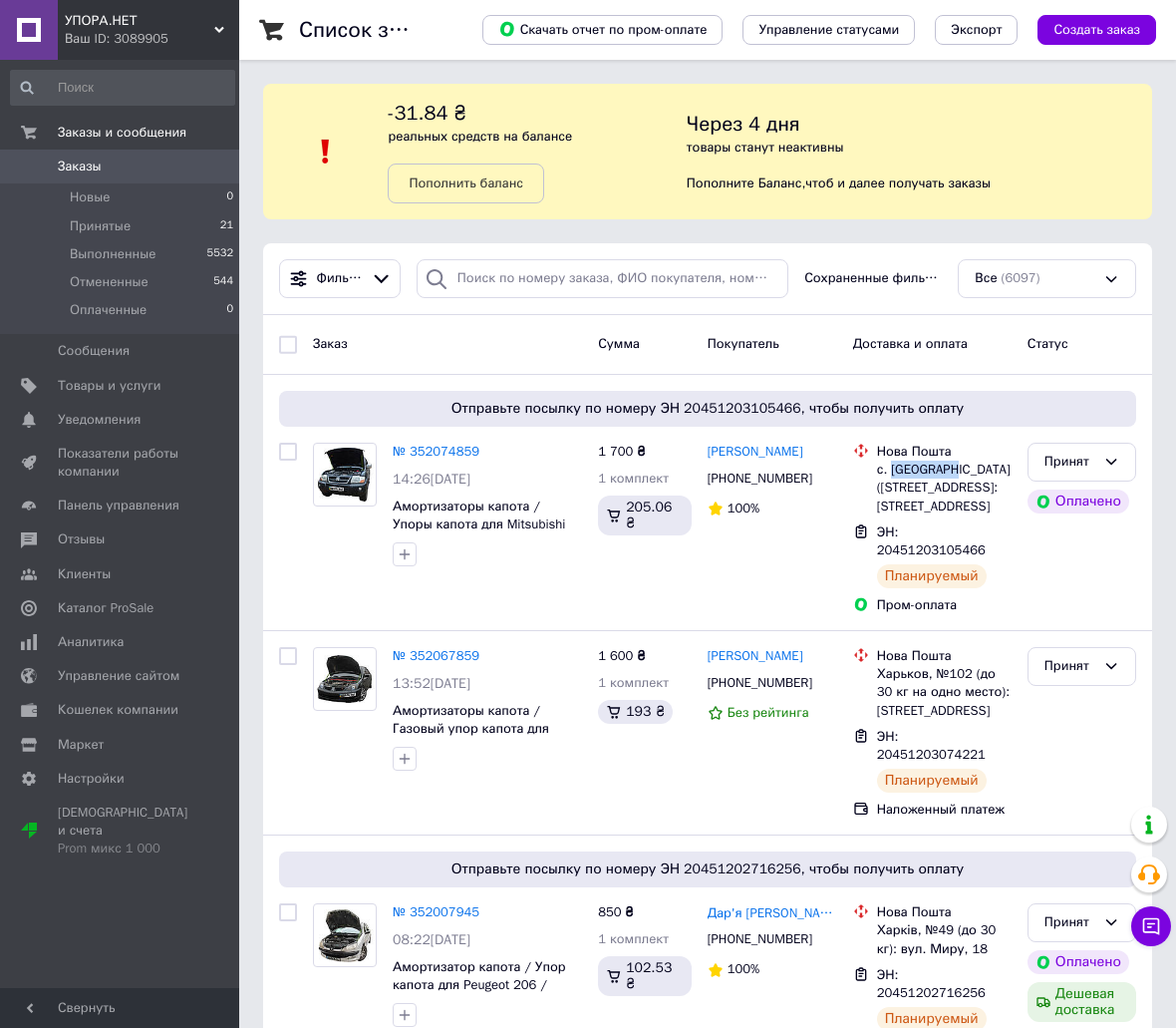 copy on "Песчаное" 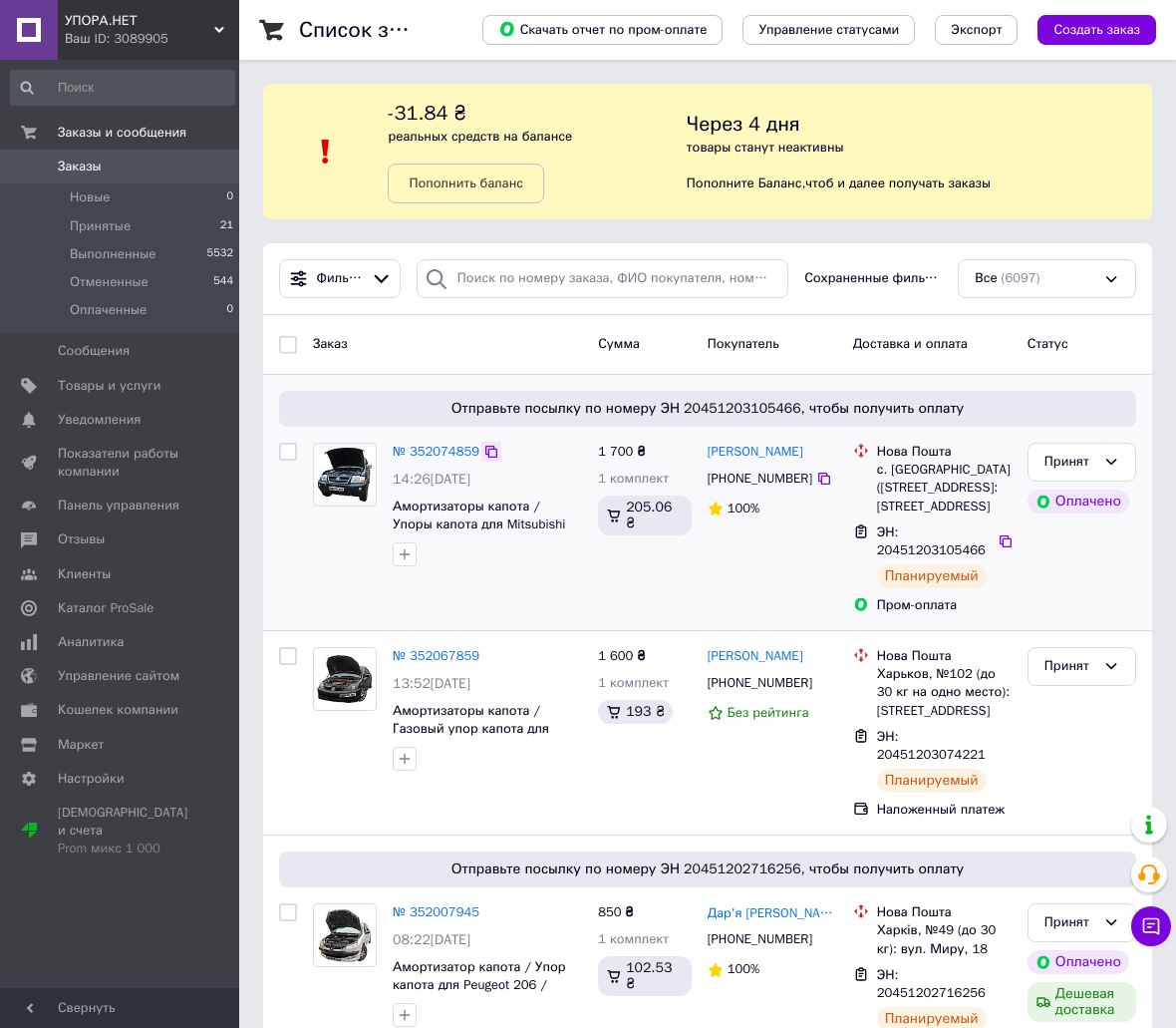 click 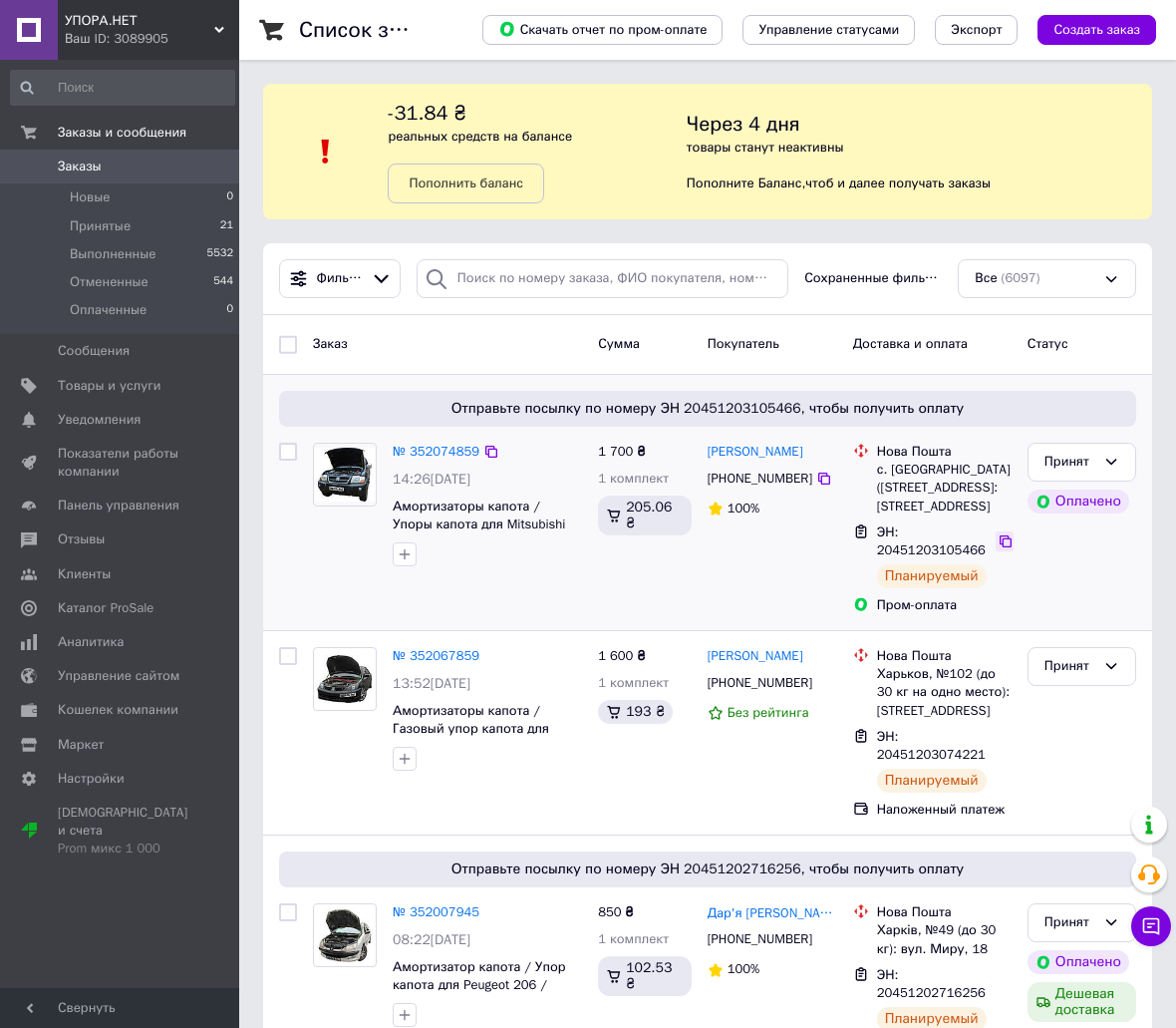 click 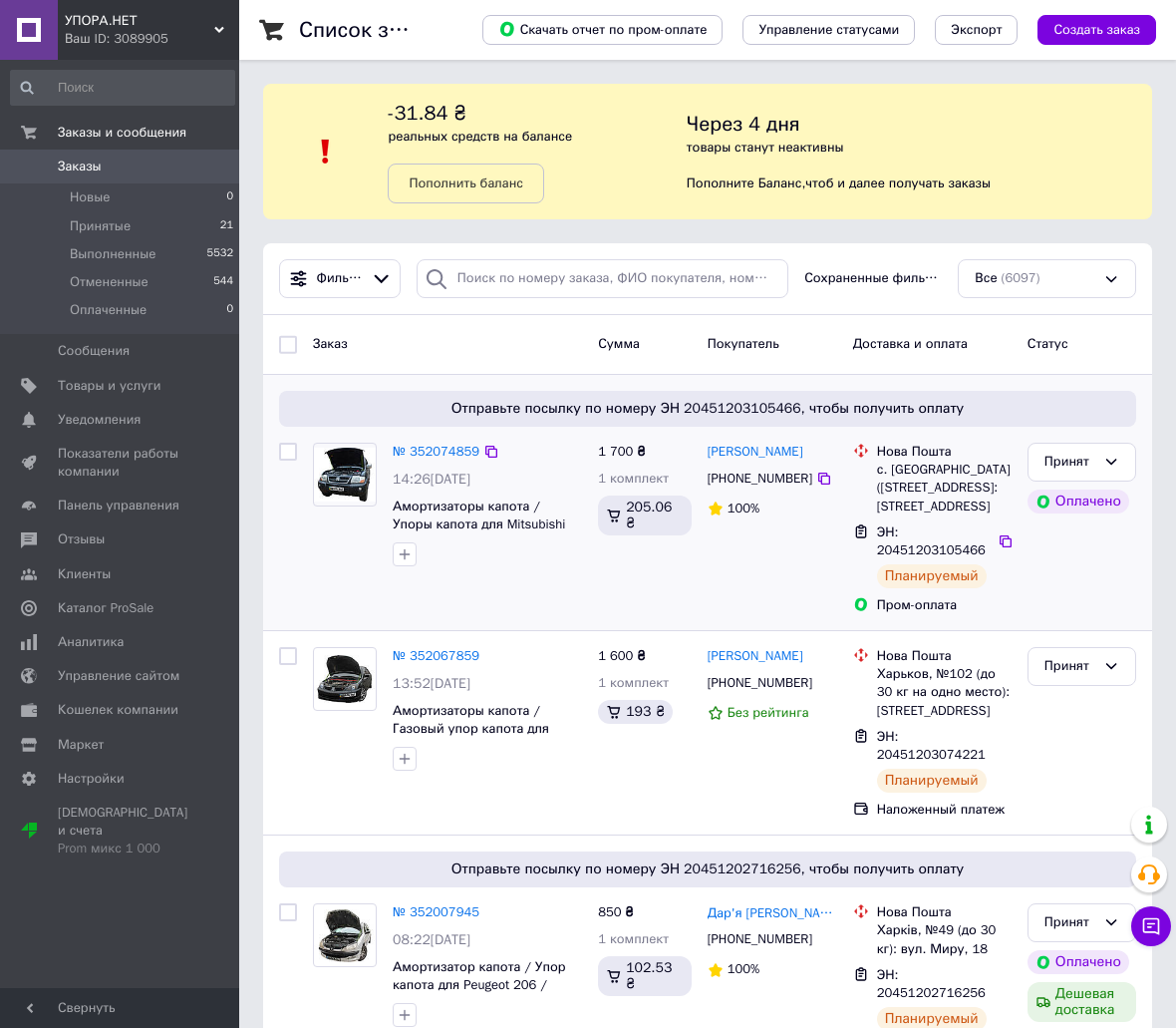 click on "№ 352074859 14:26[DATE] Амортизаторы капота / Упоры капота для Mitsubishi Pajero Wagon 3 / Митсубиши Паджеро Вагон 3 '[DATE]-[DATE]" at bounding box center [447, 528] 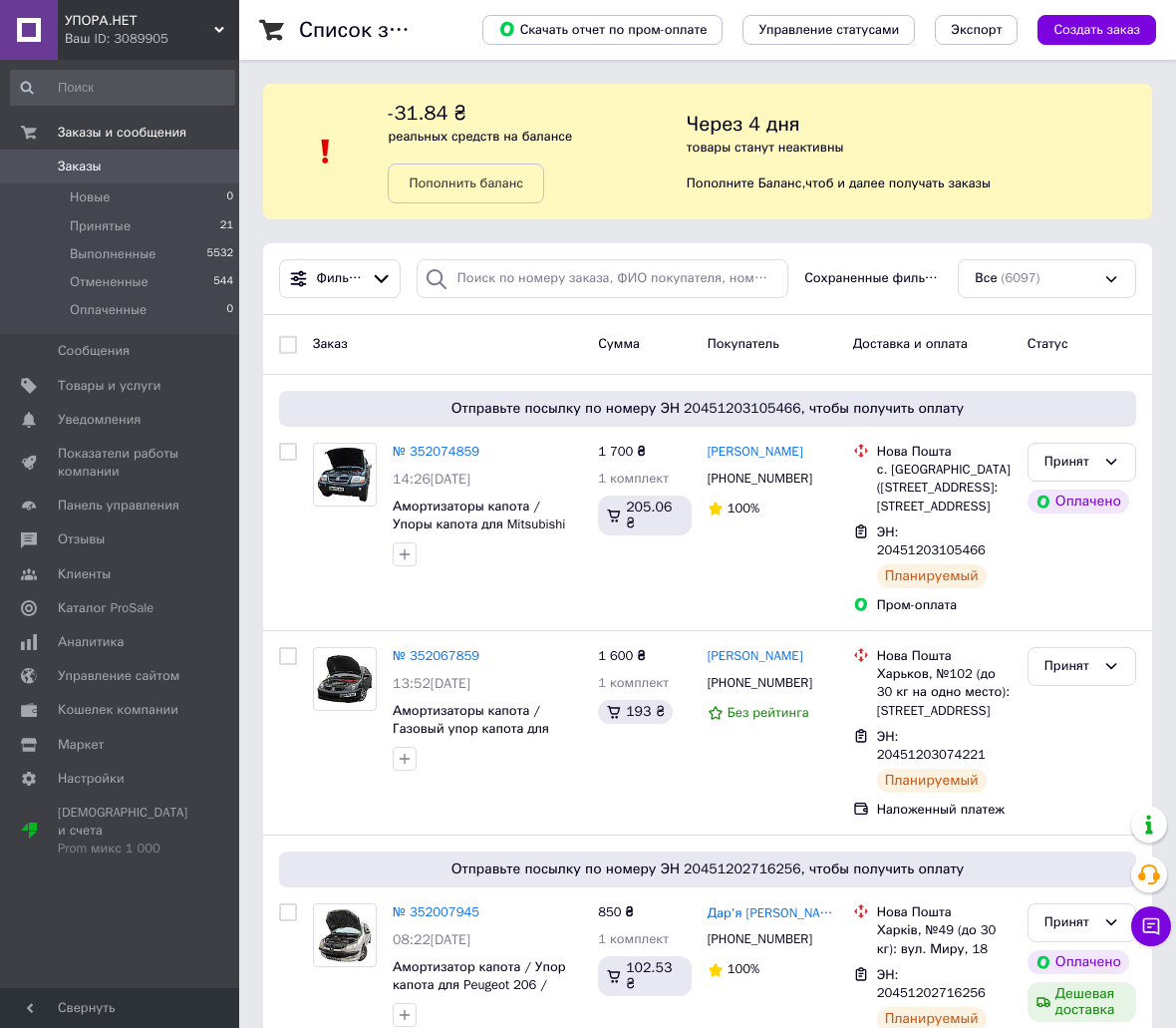 click on "Через 4 дня товары станут неактивны Пополните Баланс ,  чтоб и далее получать заказы" at bounding box center (919, 152) 